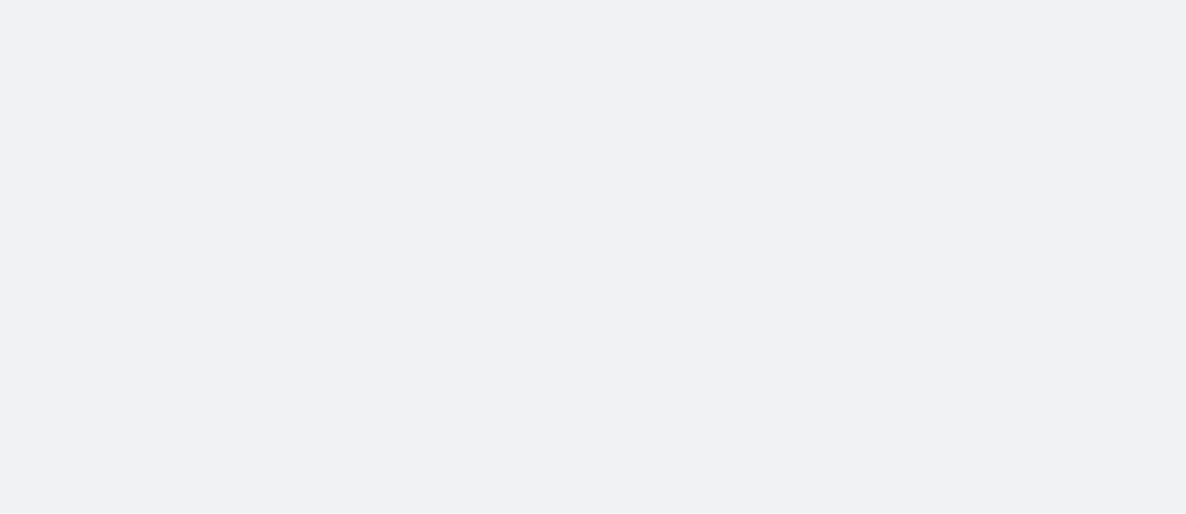 scroll, scrollTop: 0, scrollLeft: 0, axis: both 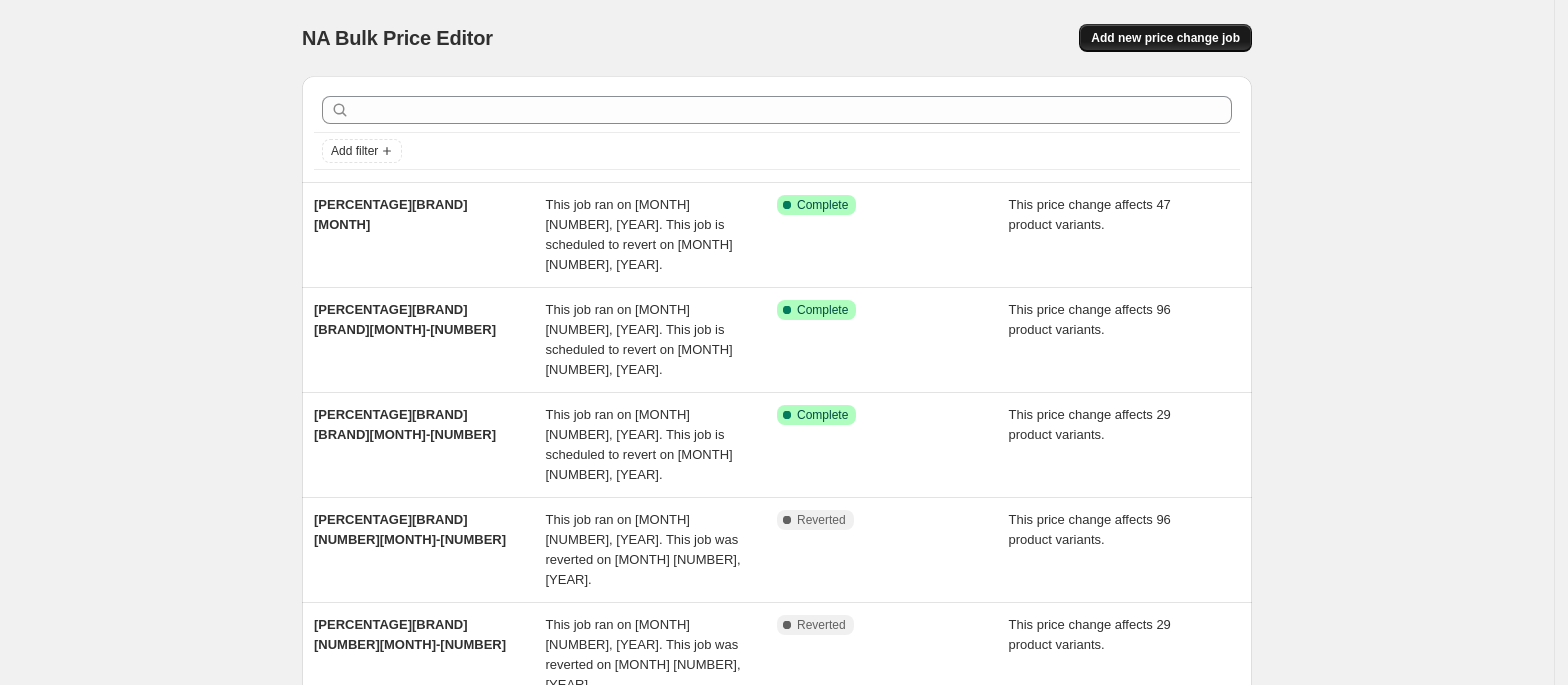 click on "Add new price change job" at bounding box center (1165, 38) 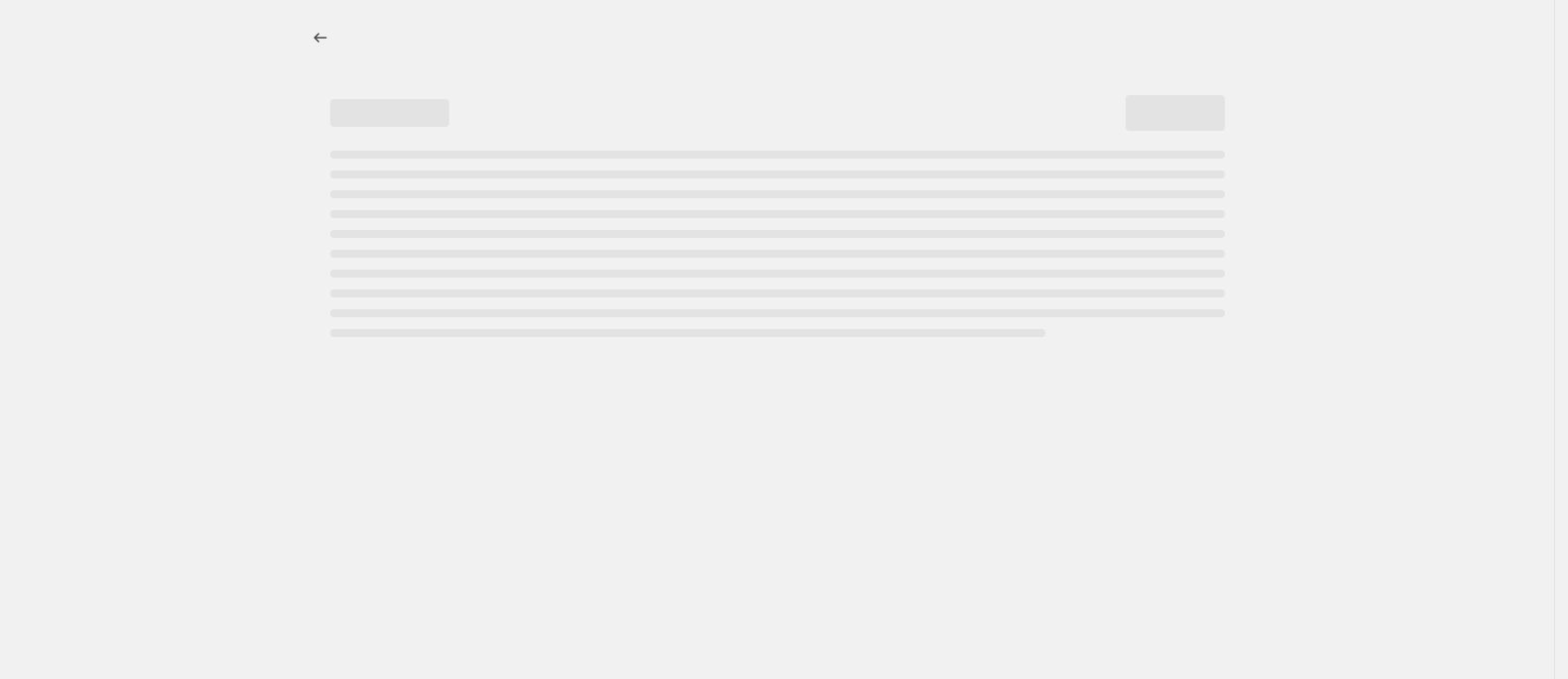 select on "percentage" 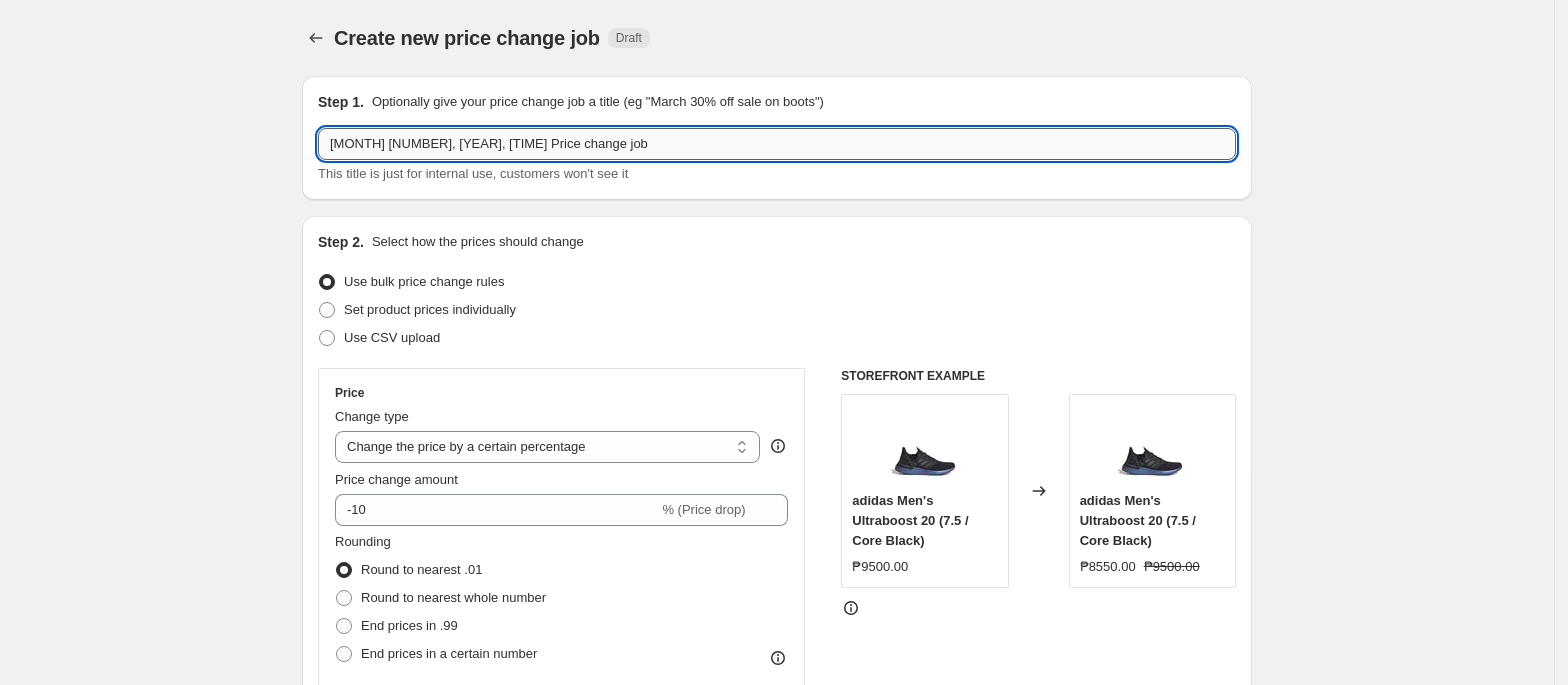 click on "[MONTH] [NUMBER], [YEAR], [TIME] Price change job" at bounding box center [777, 144] 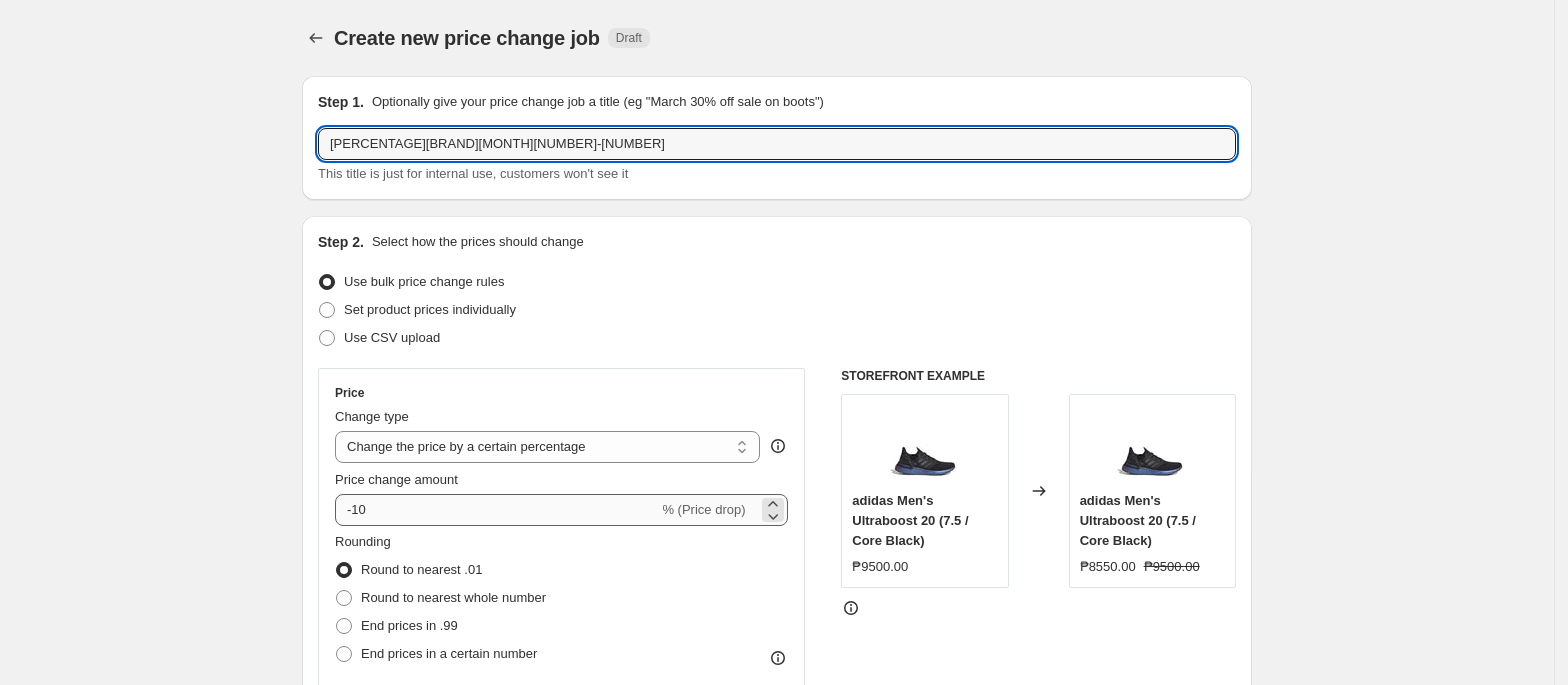 type on "[PERCENTAGE][BRAND][MONTH][NUMBER]-[NUMBER]" 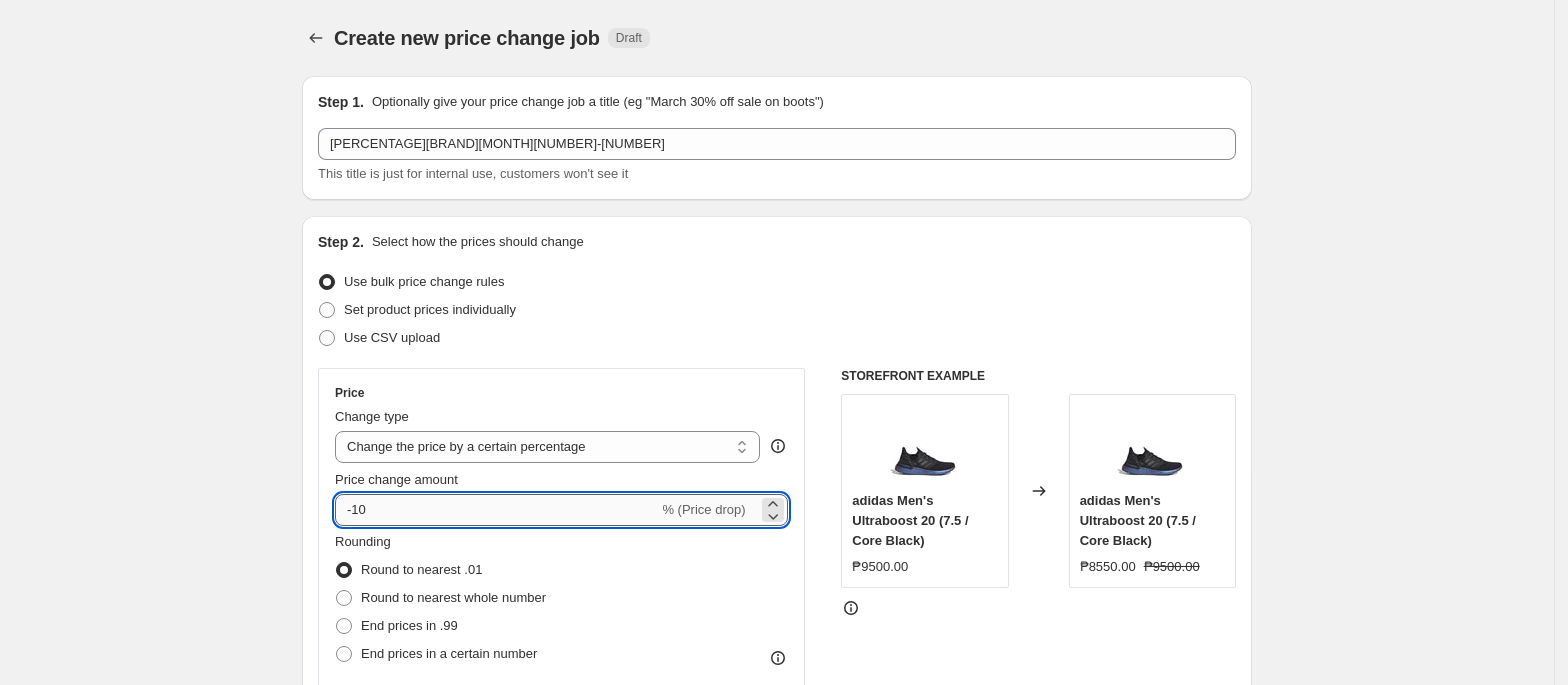click on "-10" at bounding box center [496, 510] 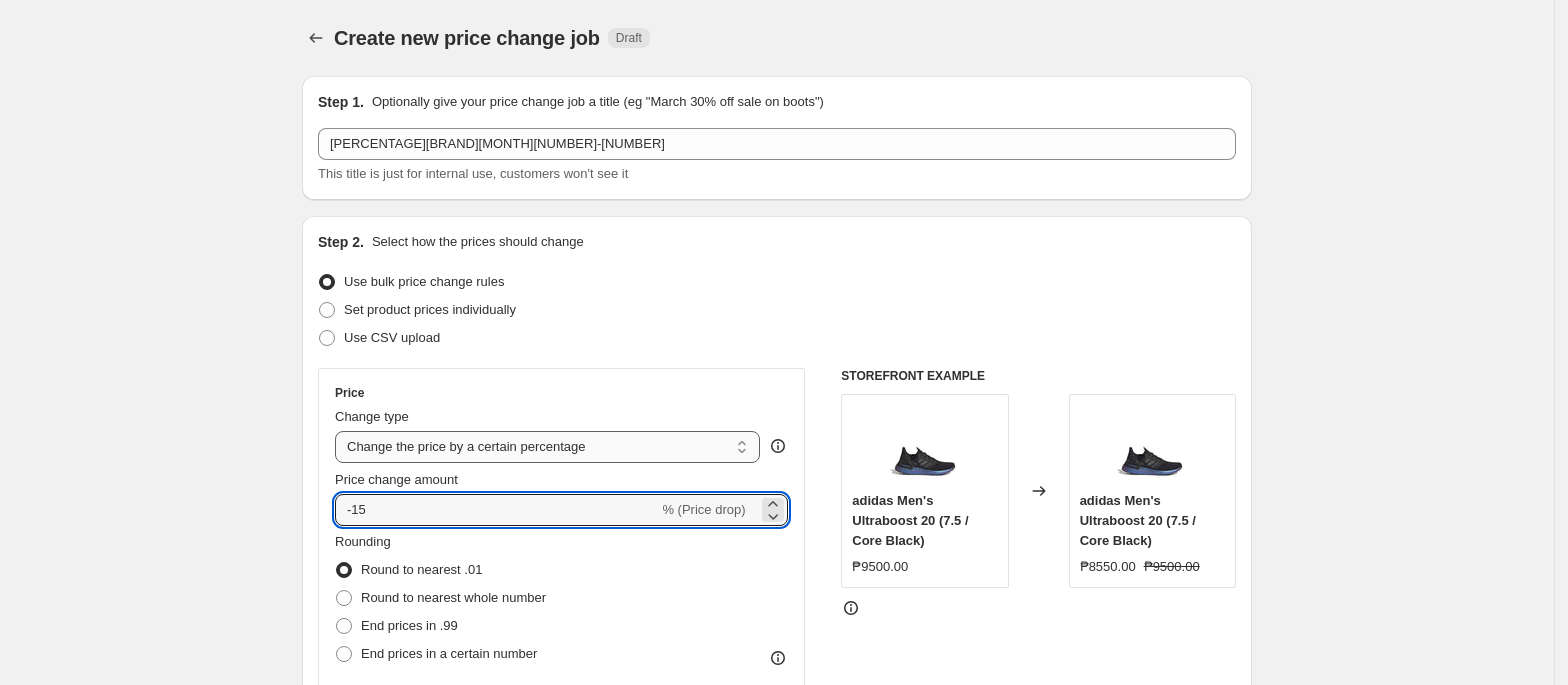 type on "-15" 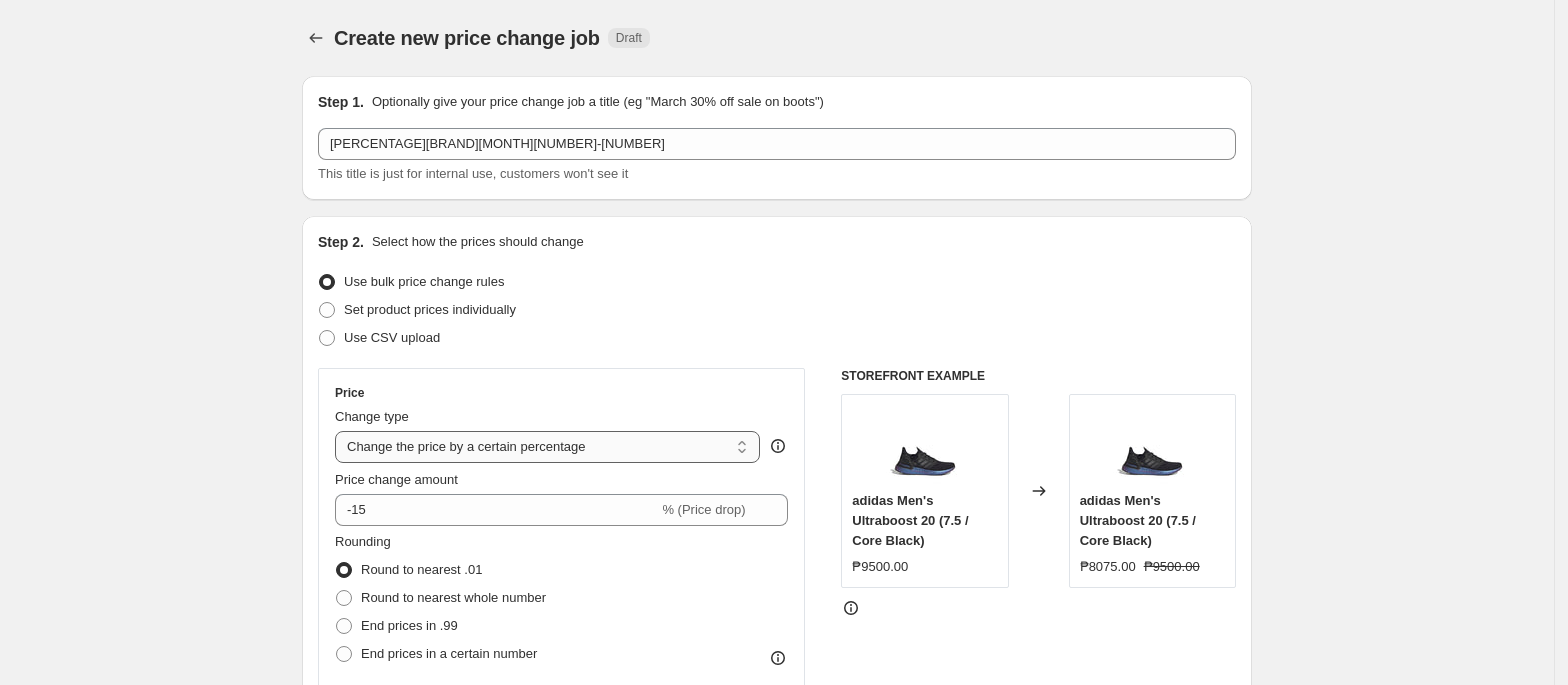 select on "pcap" 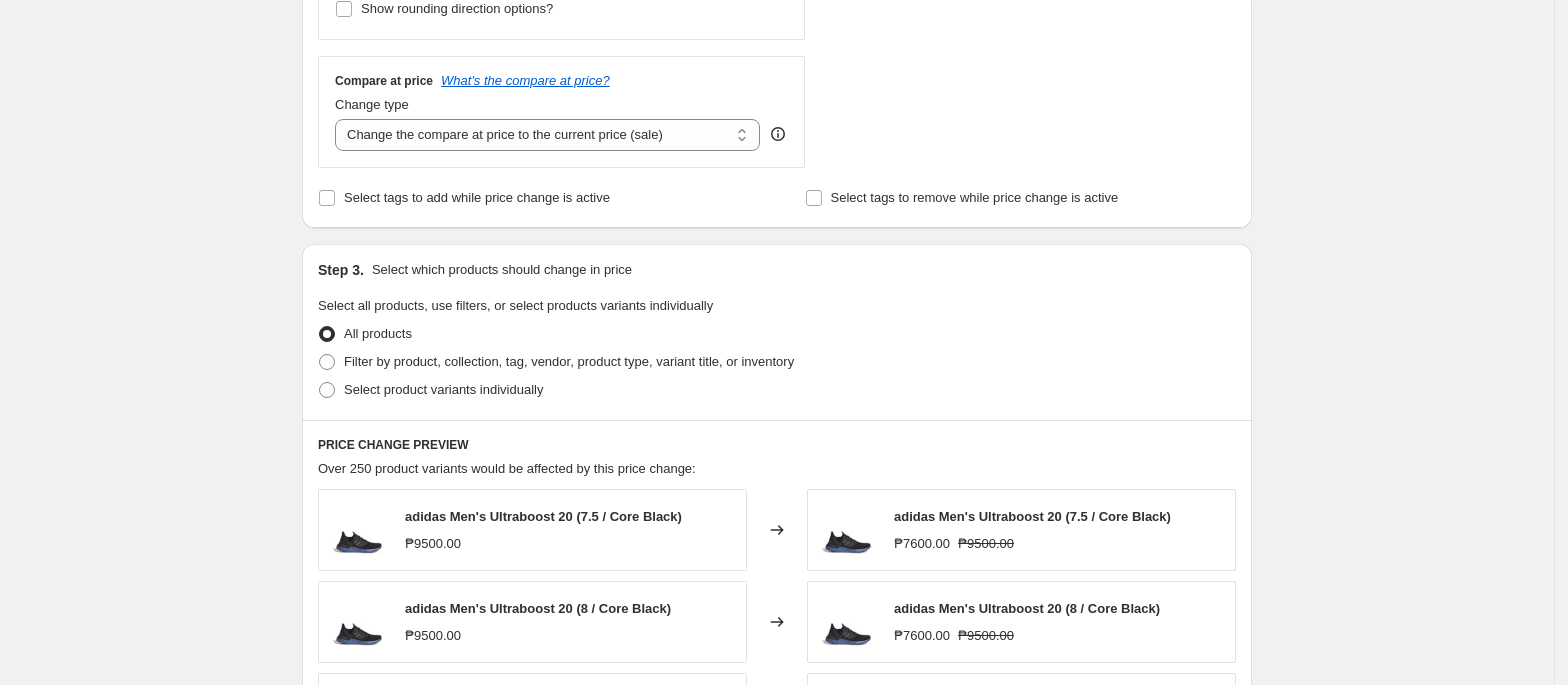 scroll, scrollTop: 800, scrollLeft: 0, axis: vertical 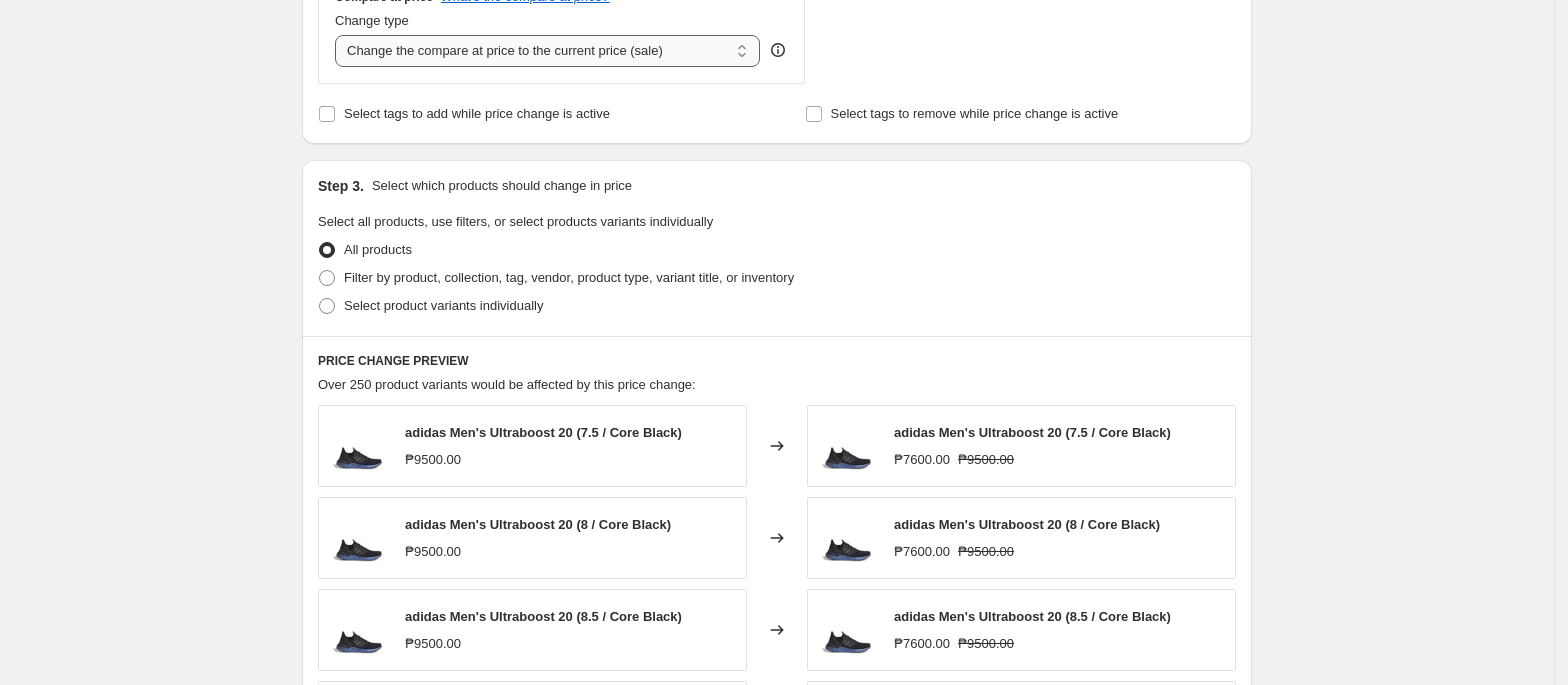 drag, startPoint x: 465, startPoint y: 21, endPoint x: 472, endPoint y: 45, distance: 25 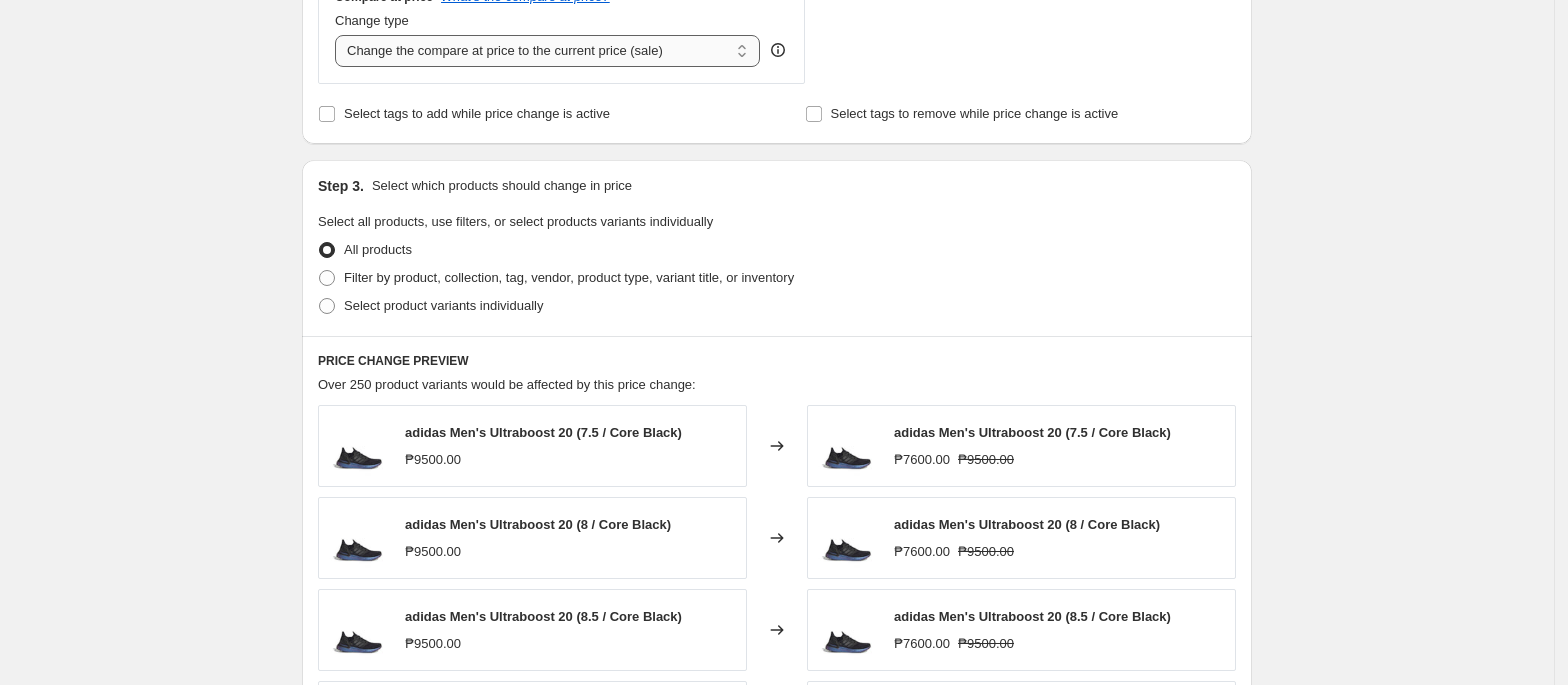 select on "no_change" 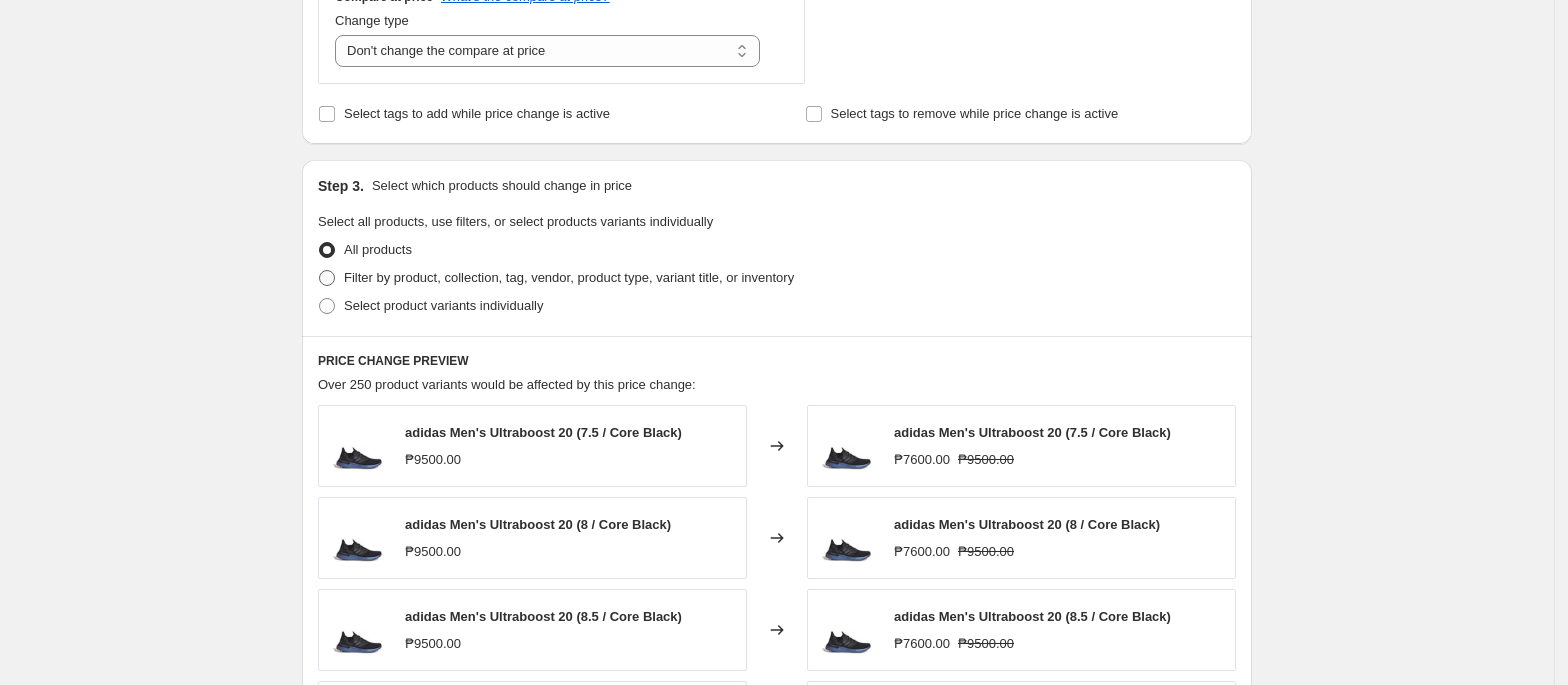 click on "Filter by product, collection, tag, vendor, product type, variant title, or inventory" at bounding box center (569, 277) 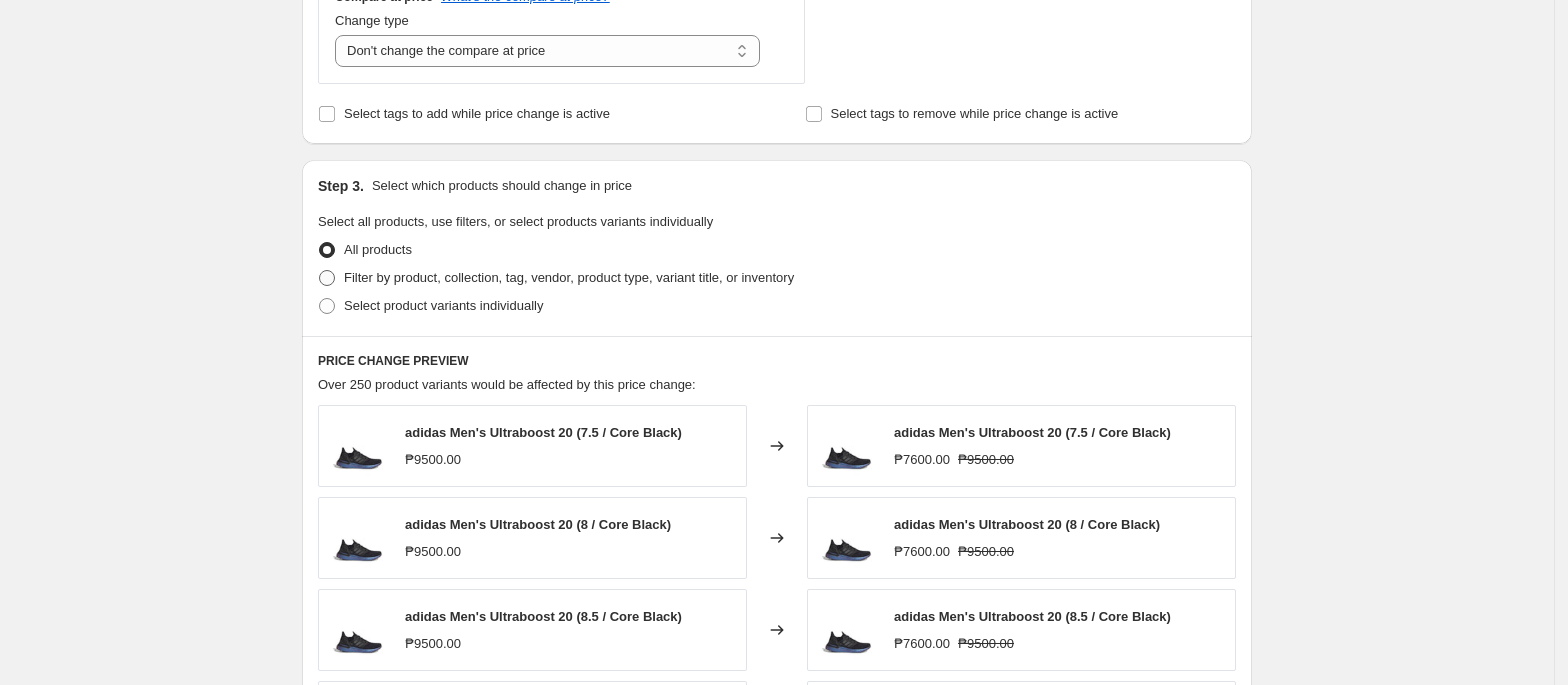 radio on "true" 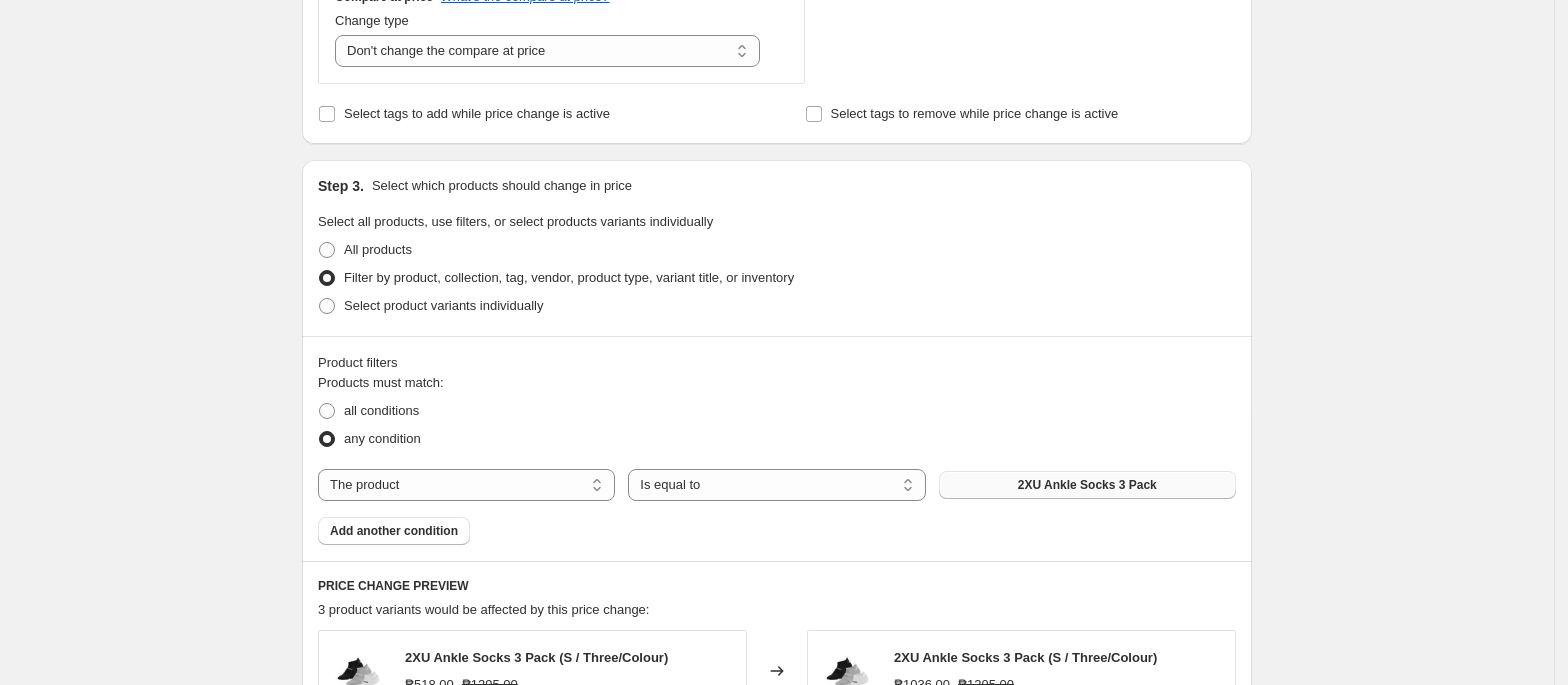 click on "2XU Ankle Socks 3 Pack" at bounding box center [1087, 485] 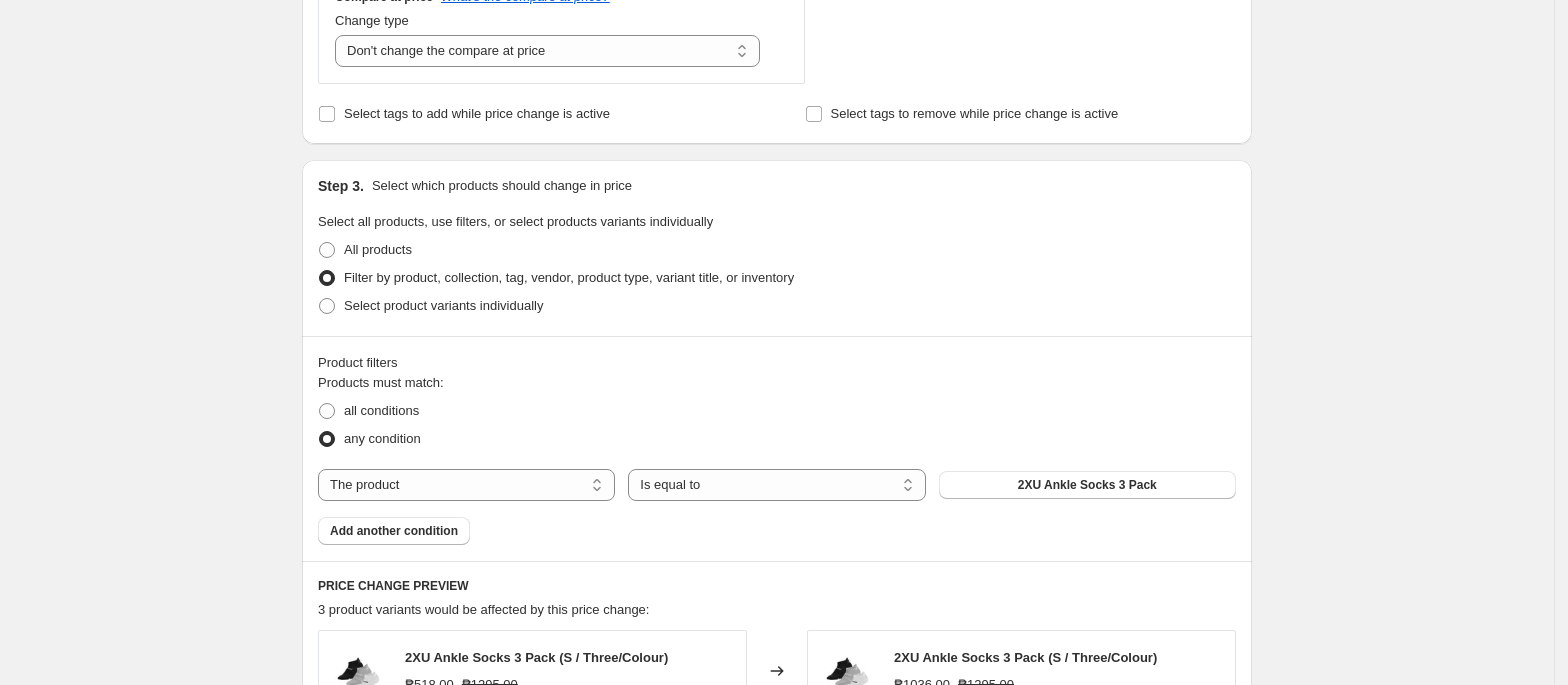 click on "Products must match: all conditions any condition The product The product's collection The product's tag The product's vendor The product's type The product's status The variant's title Inventory quantity The product Is equal to Is not equal to Is equal to 2XU Ankle Socks 3 Pack Add another condition" at bounding box center (777, 459) 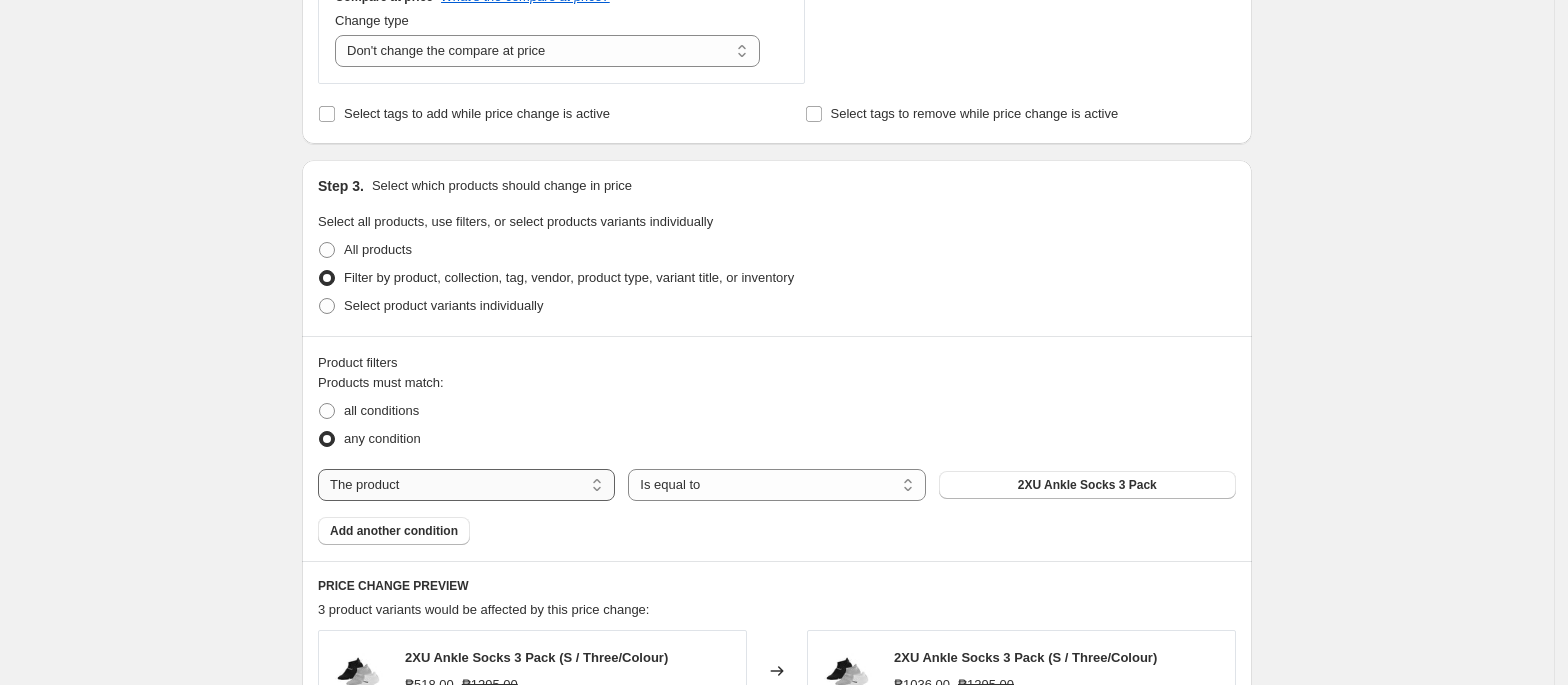 click on "The product The product's collection The product's tag The product's vendor The product's type The product's status The variant's title Inventory quantity" at bounding box center (466, 485) 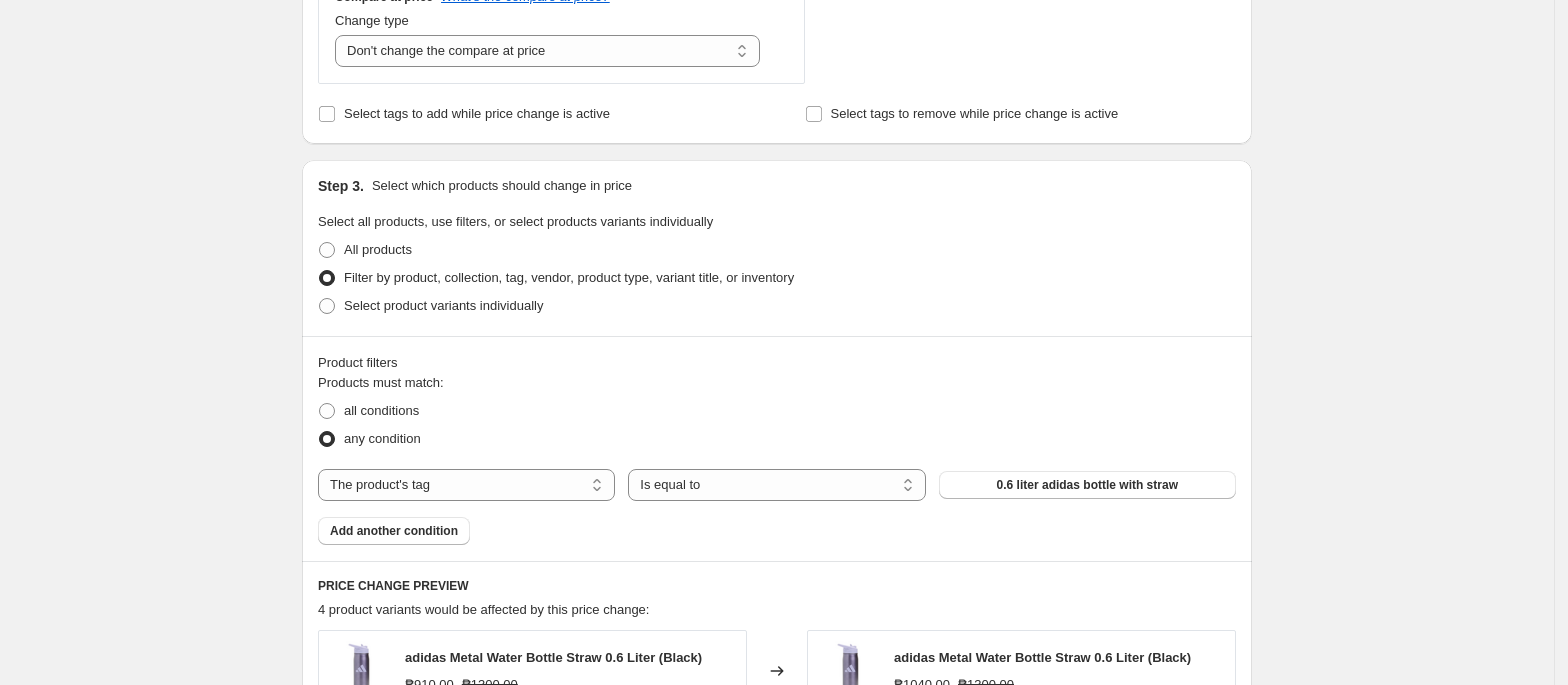 click on "0.6 liter adidas bottle with straw" at bounding box center (1087, 485) 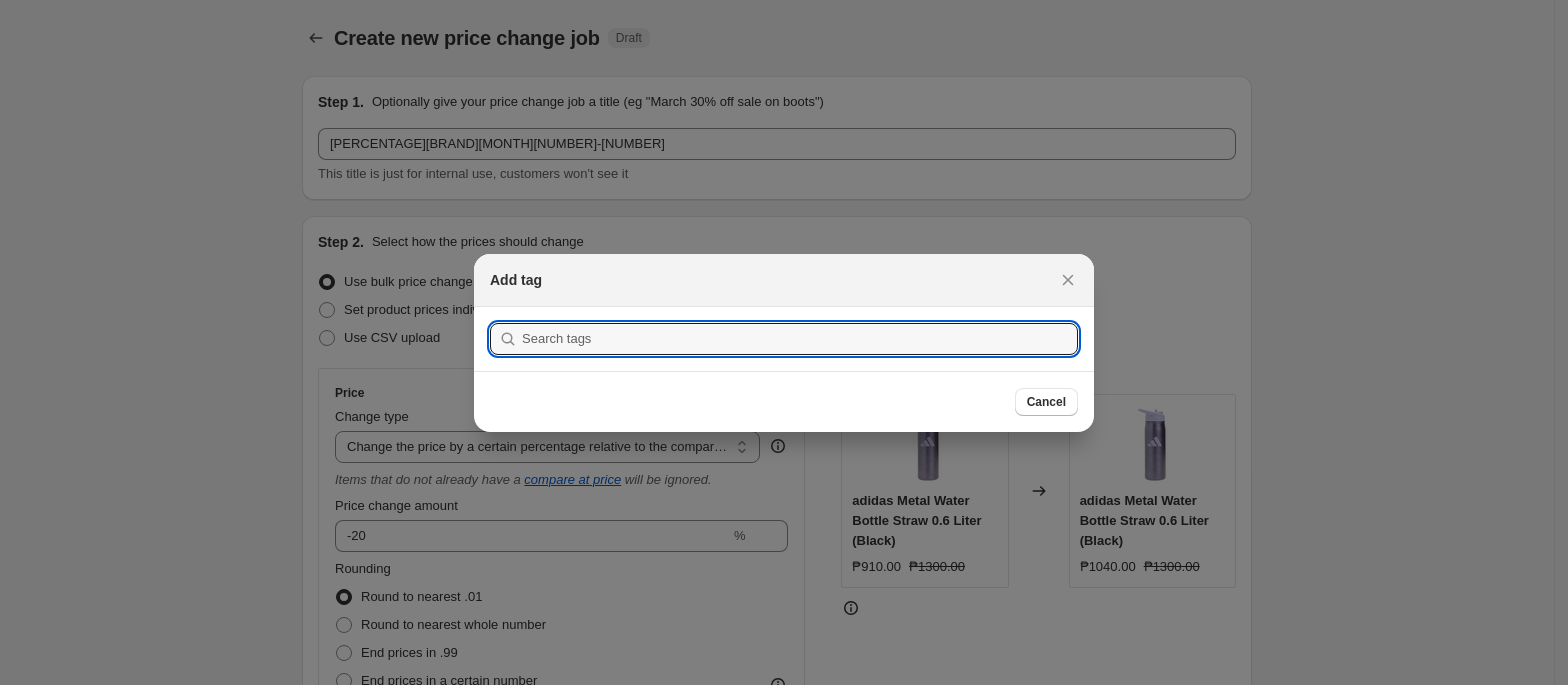 scroll, scrollTop: 0, scrollLeft: 0, axis: both 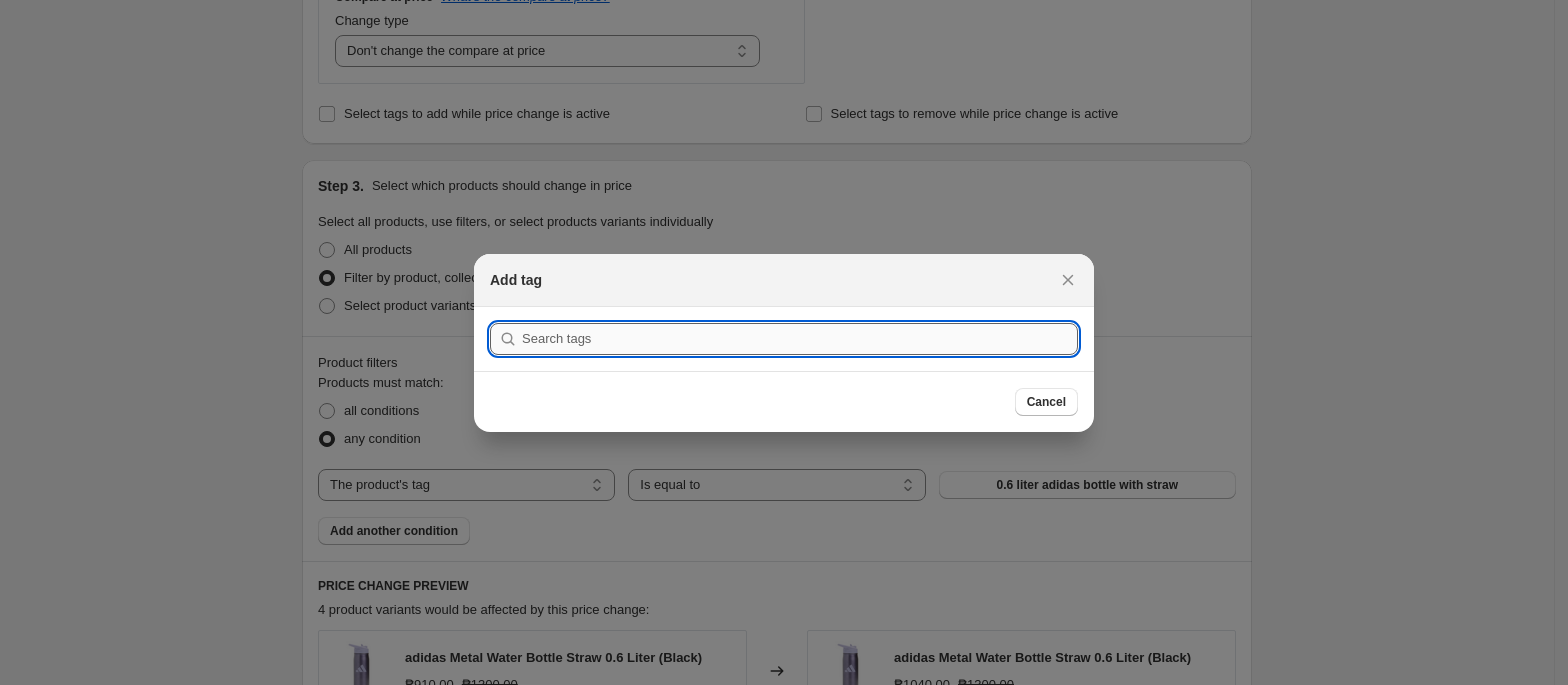 click at bounding box center [800, 339] 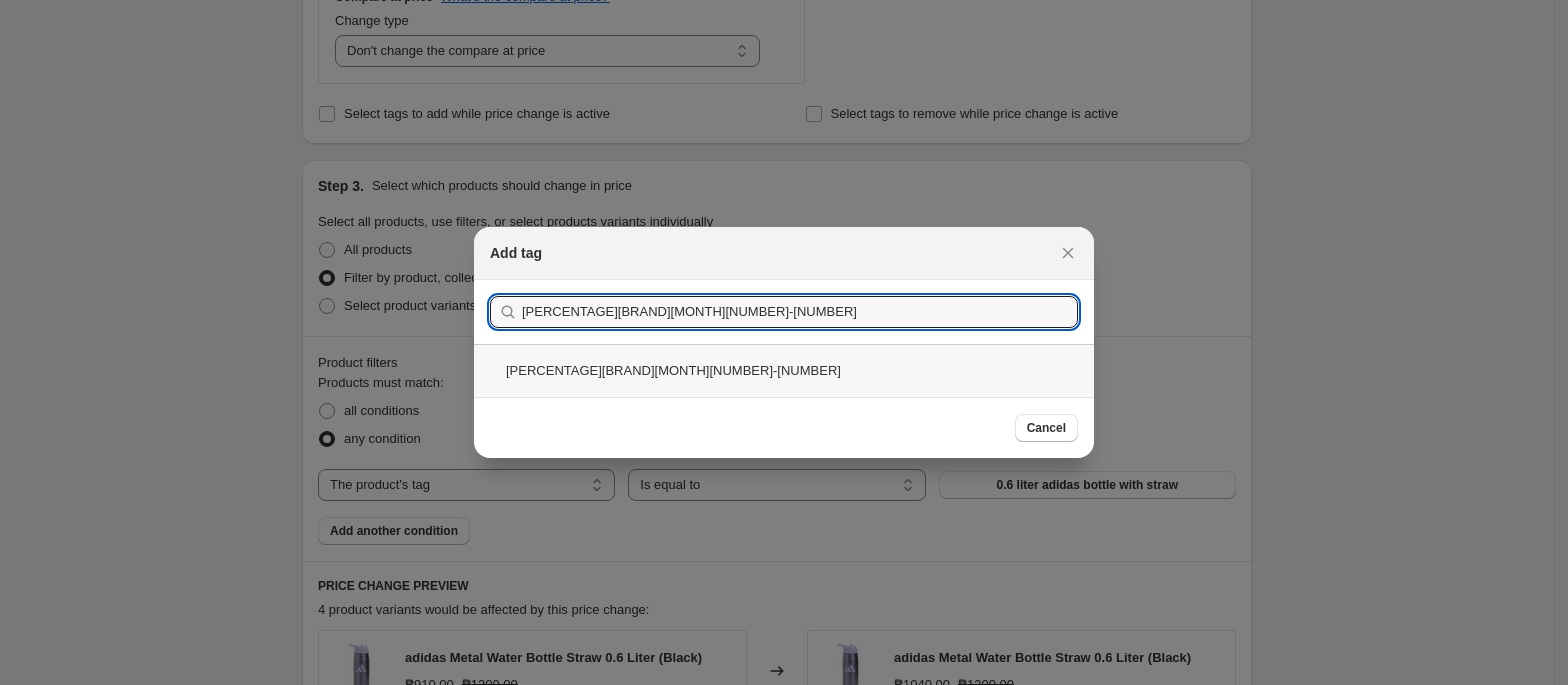 type on "[PERCENTAGE][BRAND][MONTH][NUMBER]-[NUMBER]" 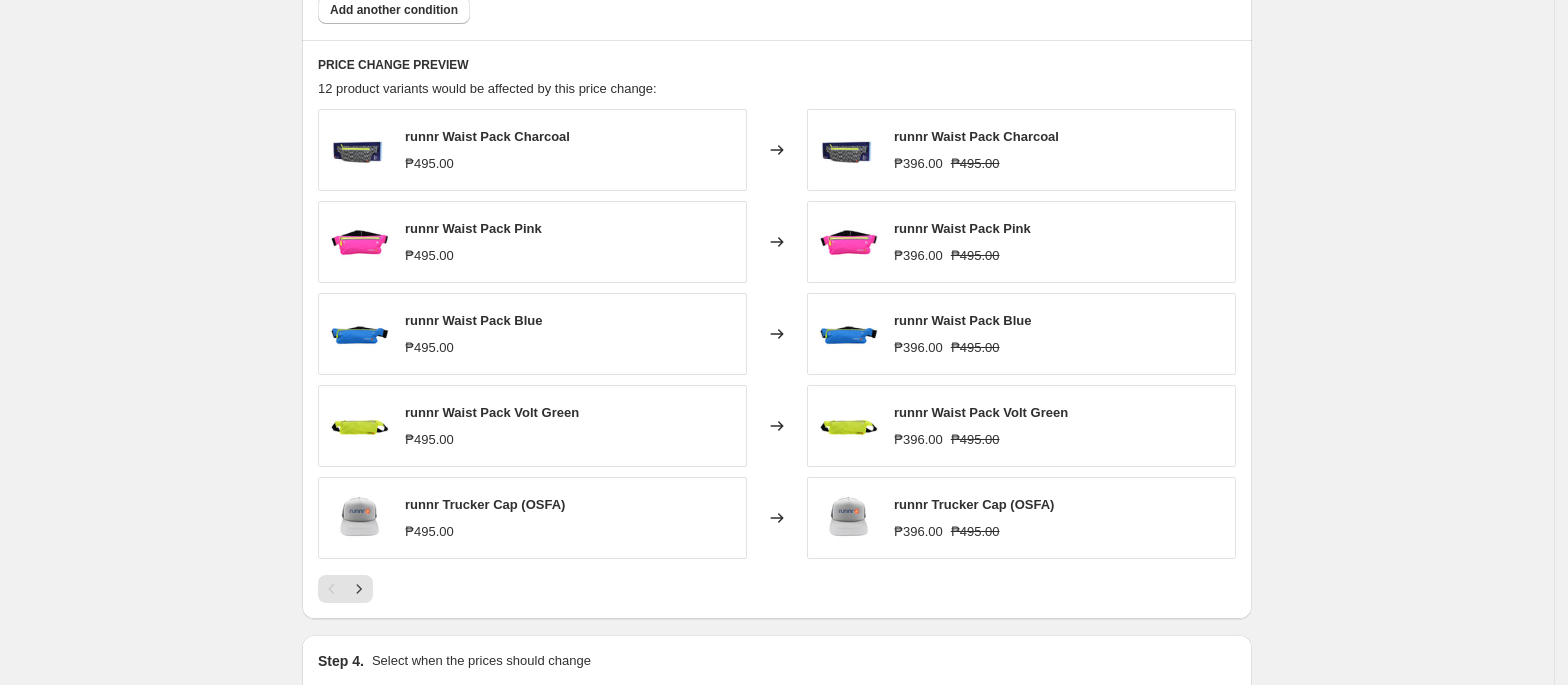 scroll, scrollTop: 1572, scrollLeft: 0, axis: vertical 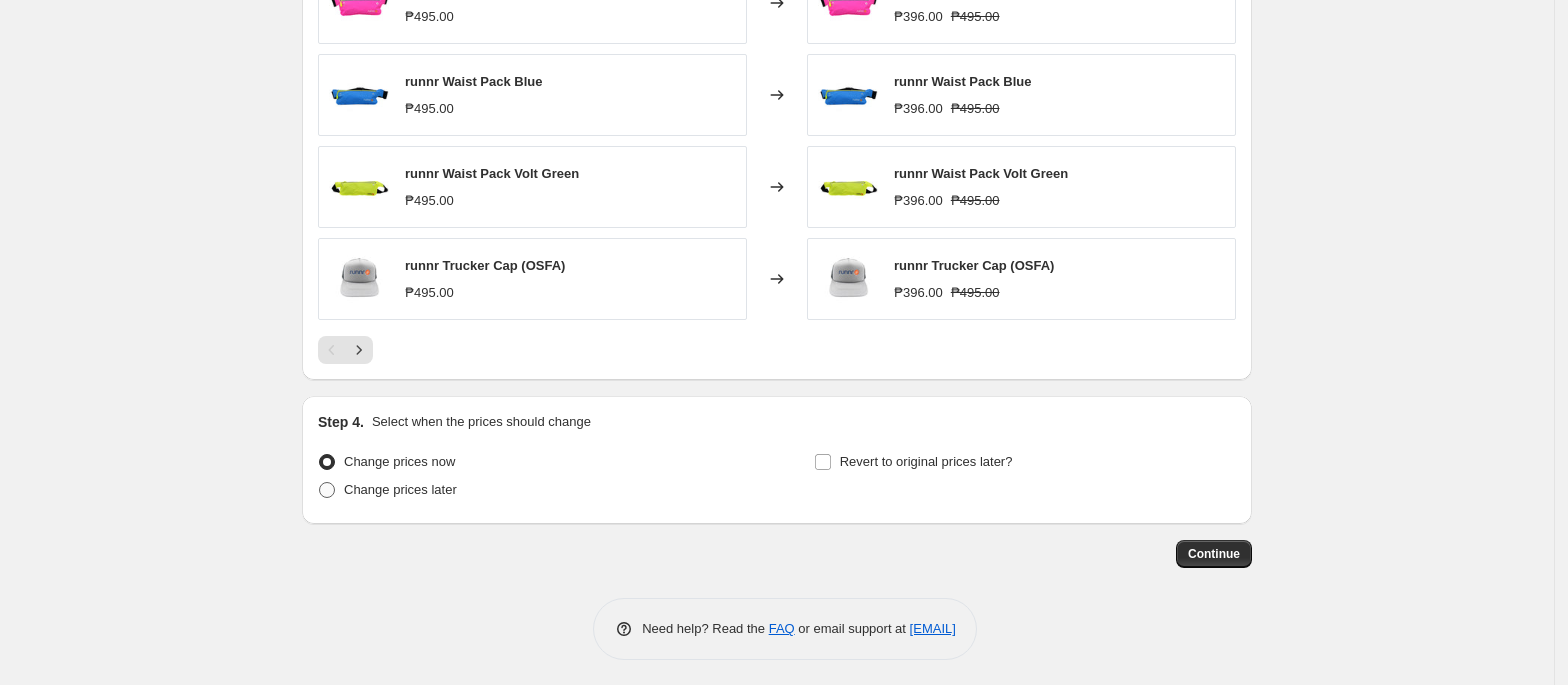click on "Change prices later" at bounding box center [400, 489] 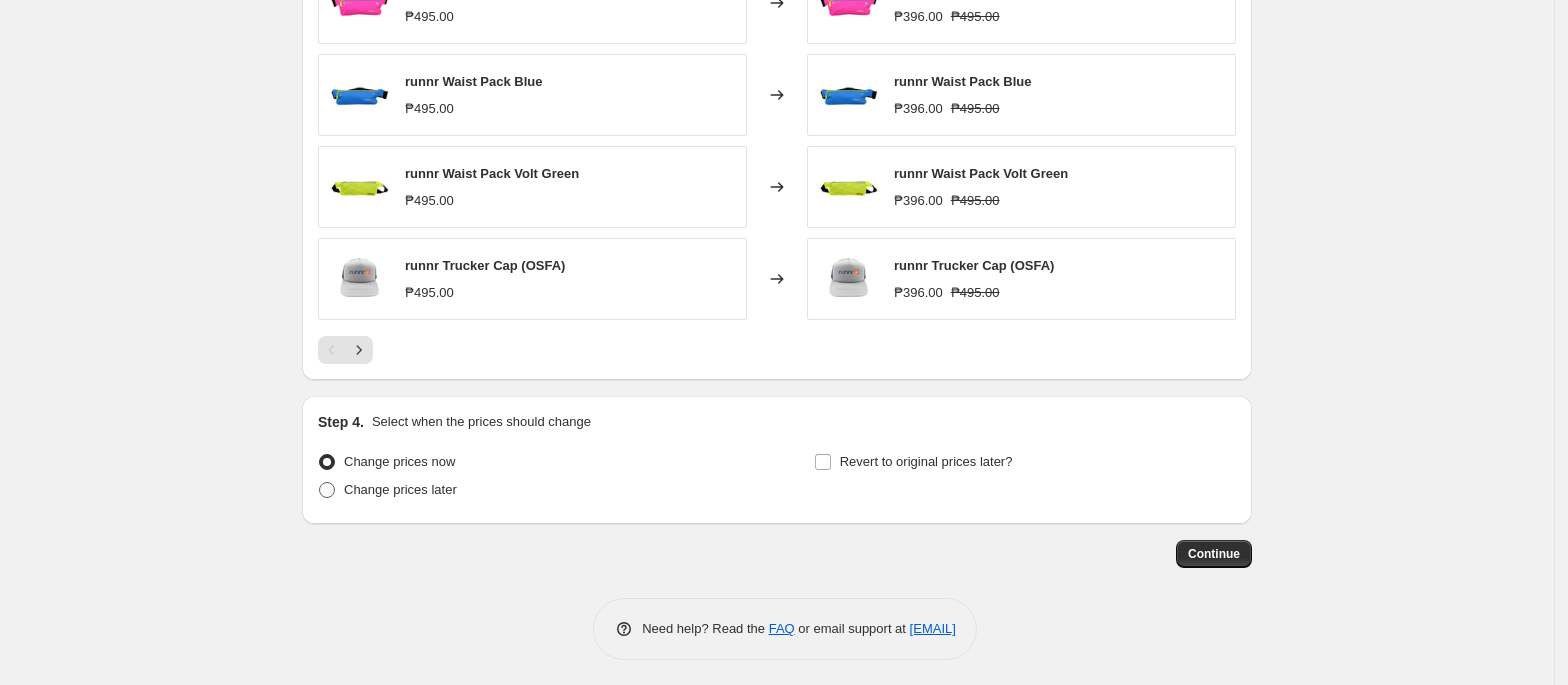 radio on "true" 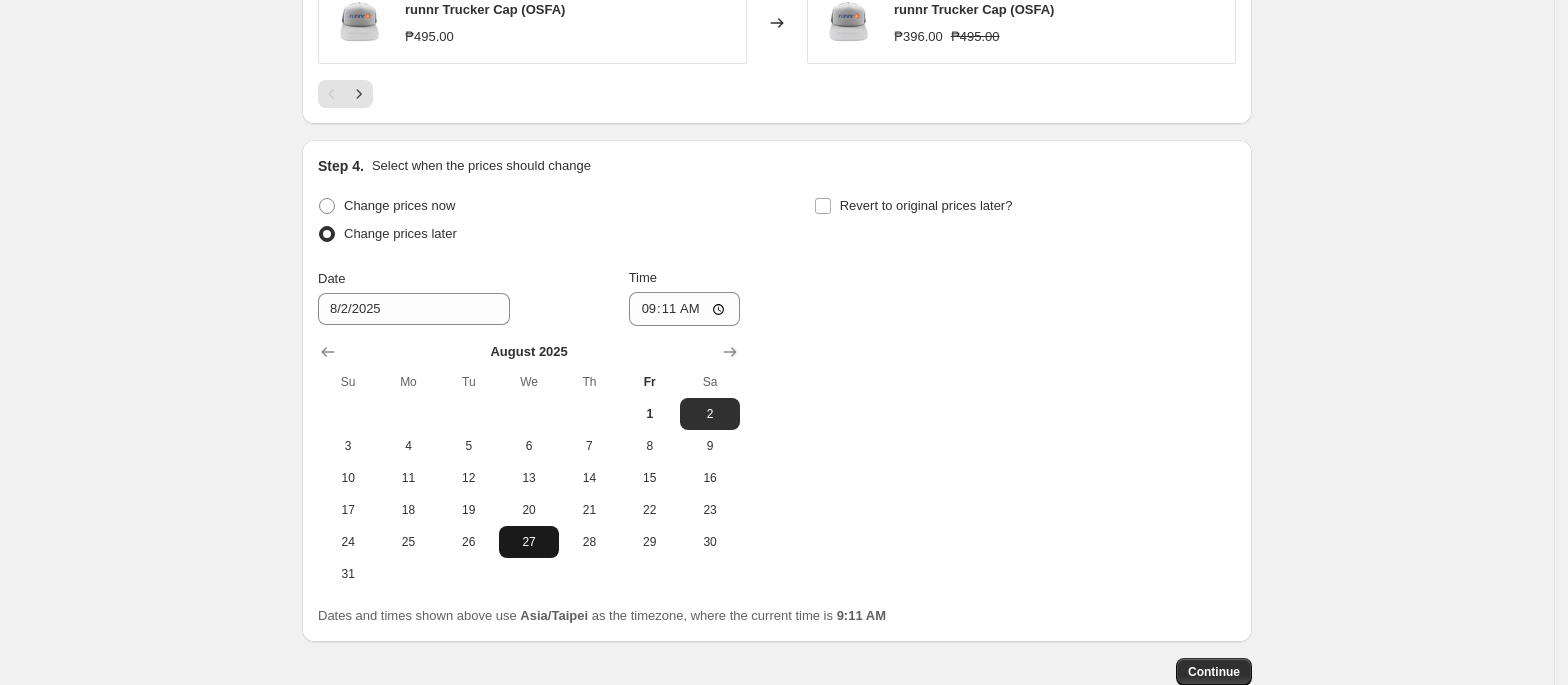 scroll, scrollTop: 1838, scrollLeft: 0, axis: vertical 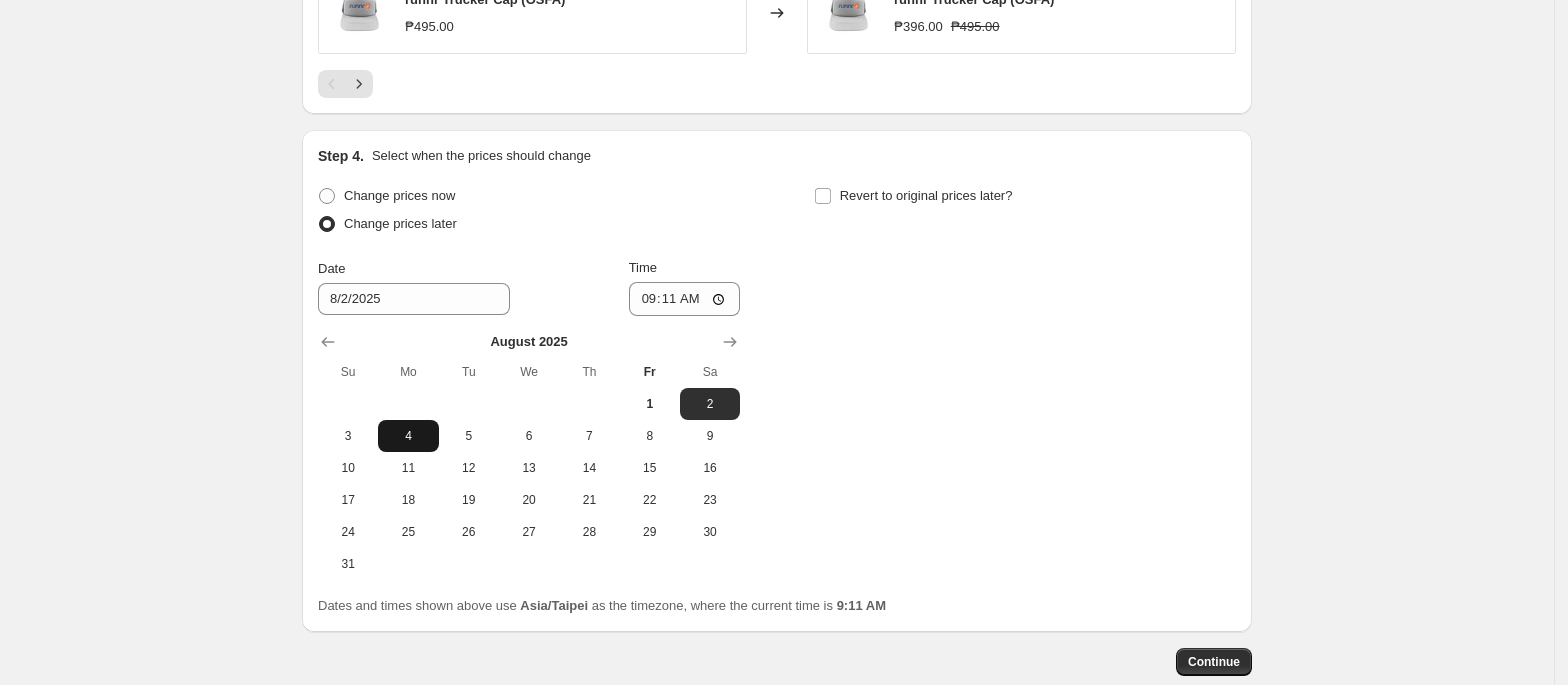 click on "4" at bounding box center (408, 436) 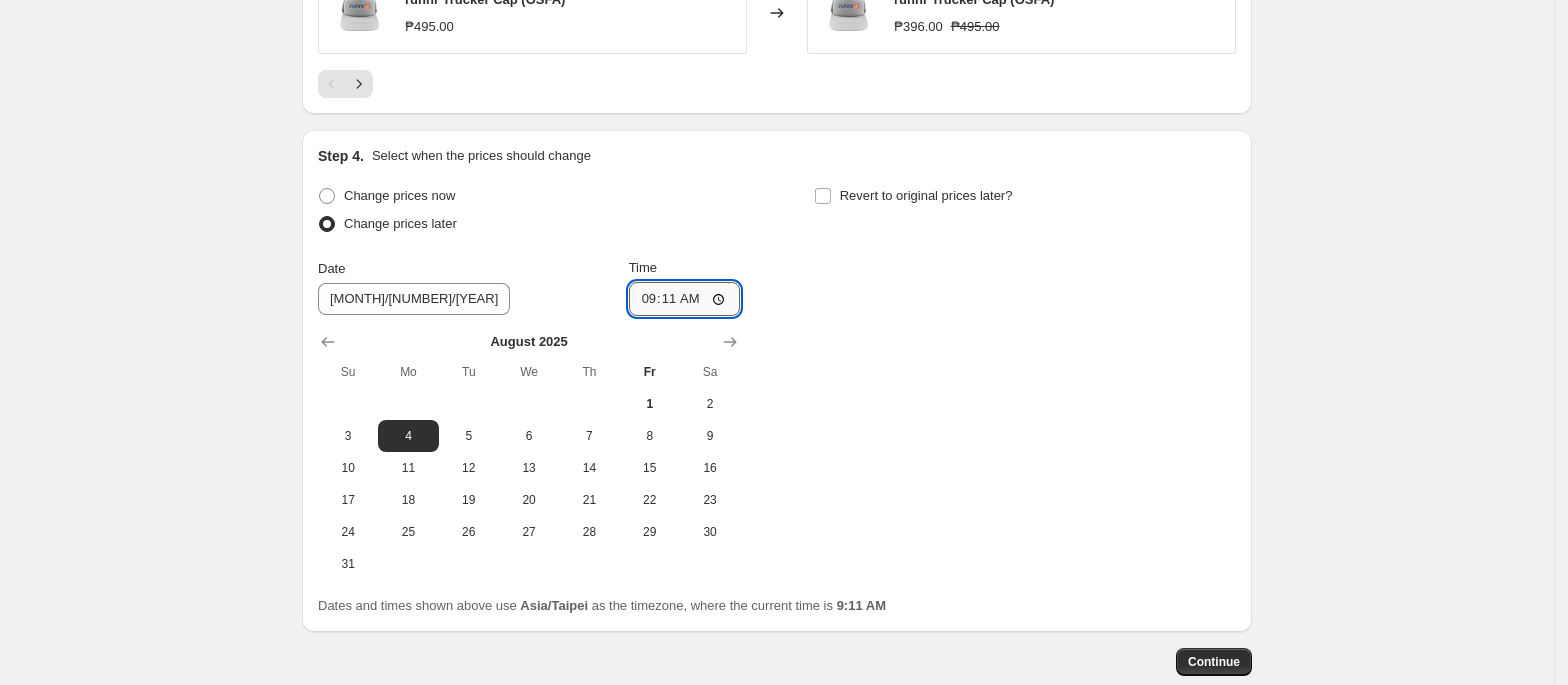 click on "09:11" at bounding box center [685, 299] 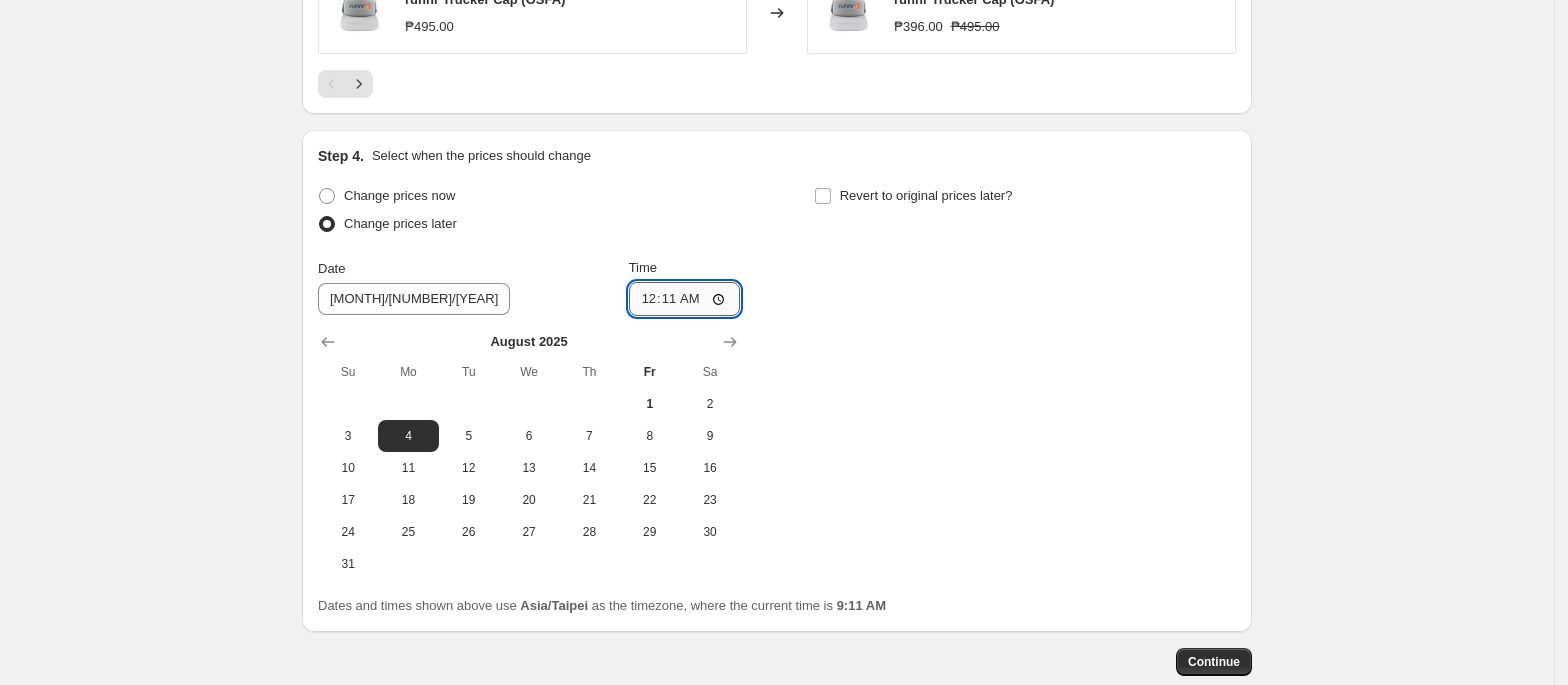 type on "00:00" 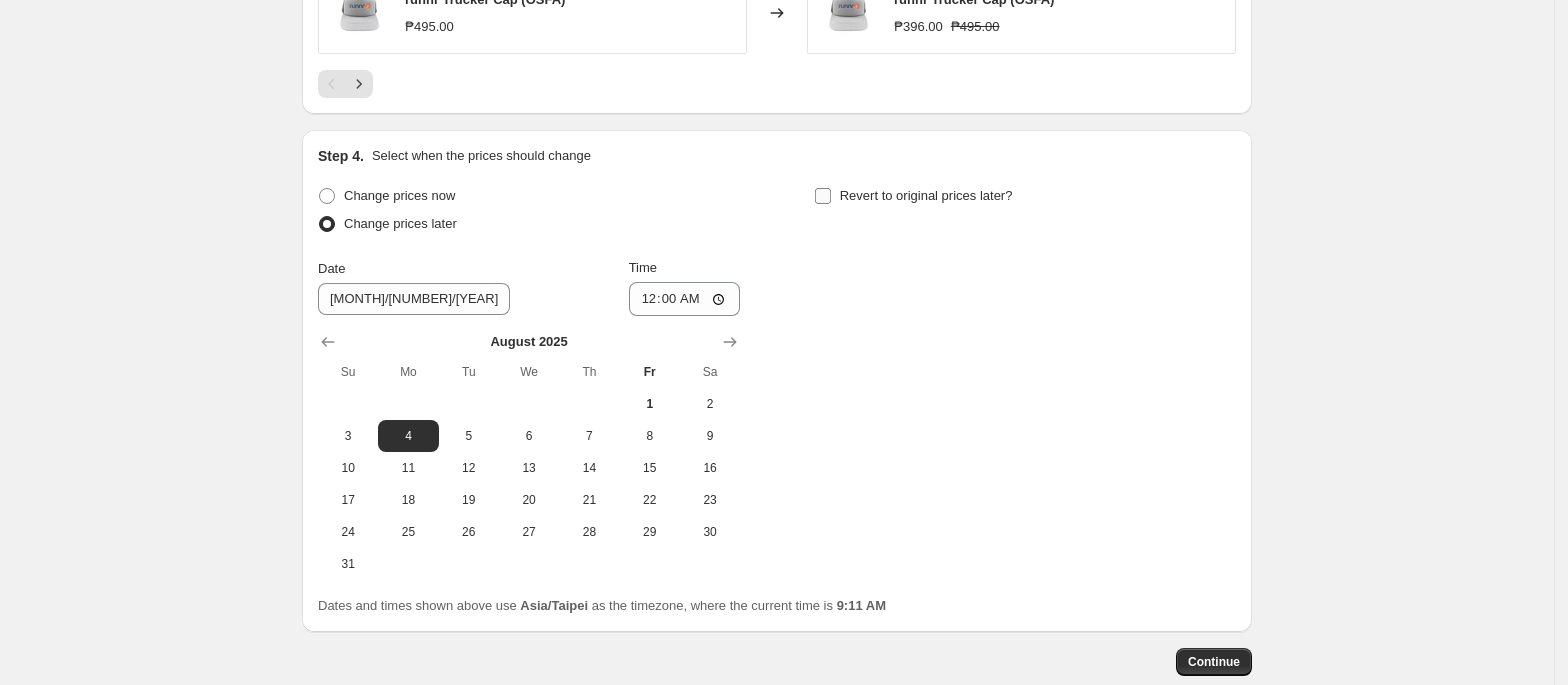click on "Revert to original prices later?" at bounding box center (926, 195) 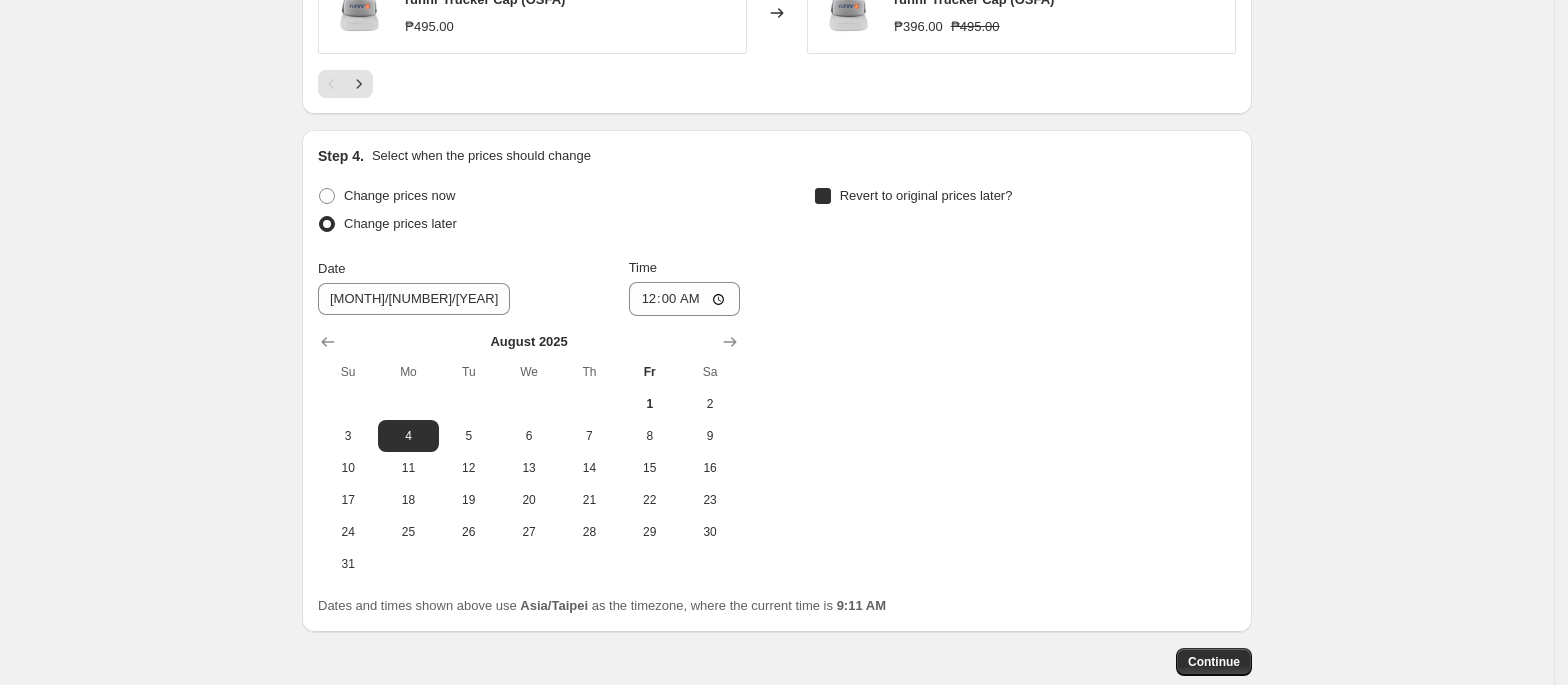 checkbox on "true" 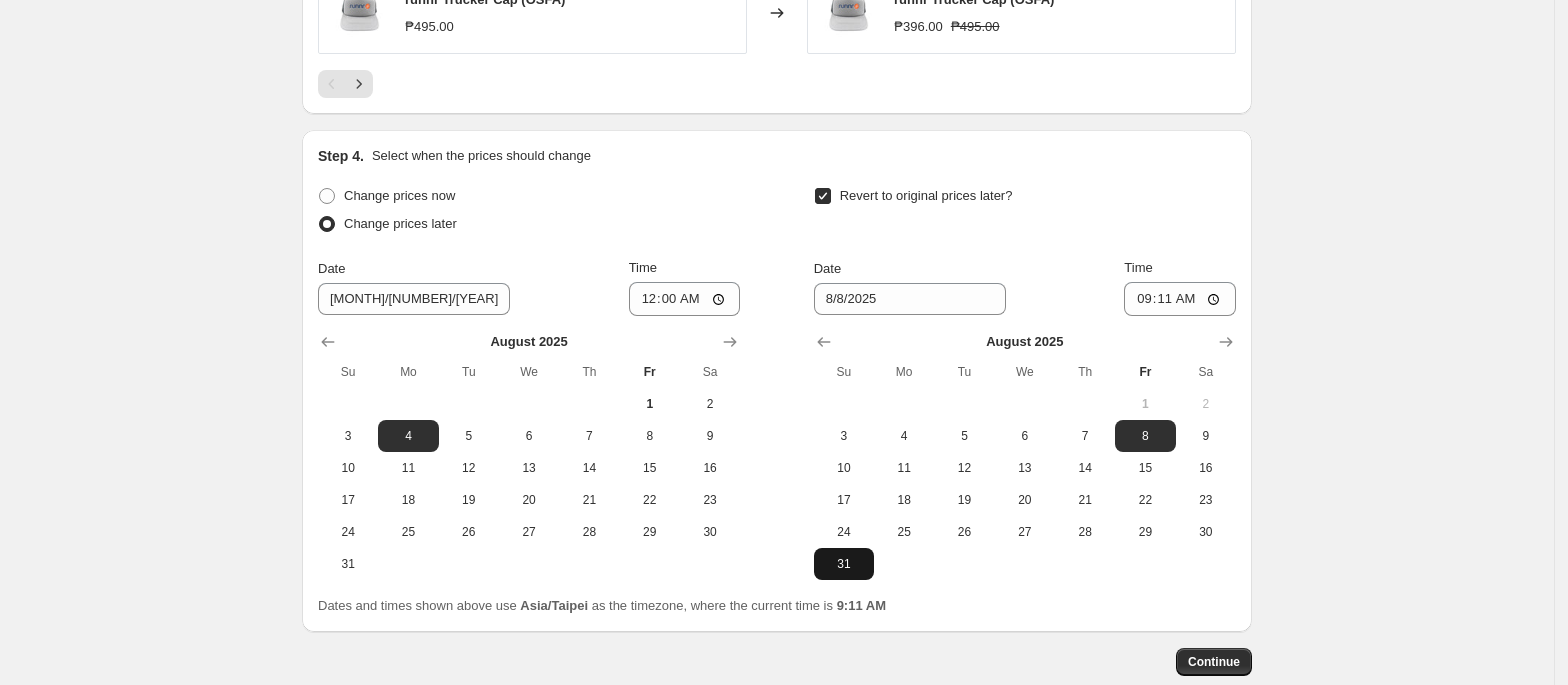 click on "31" at bounding box center (844, 564) 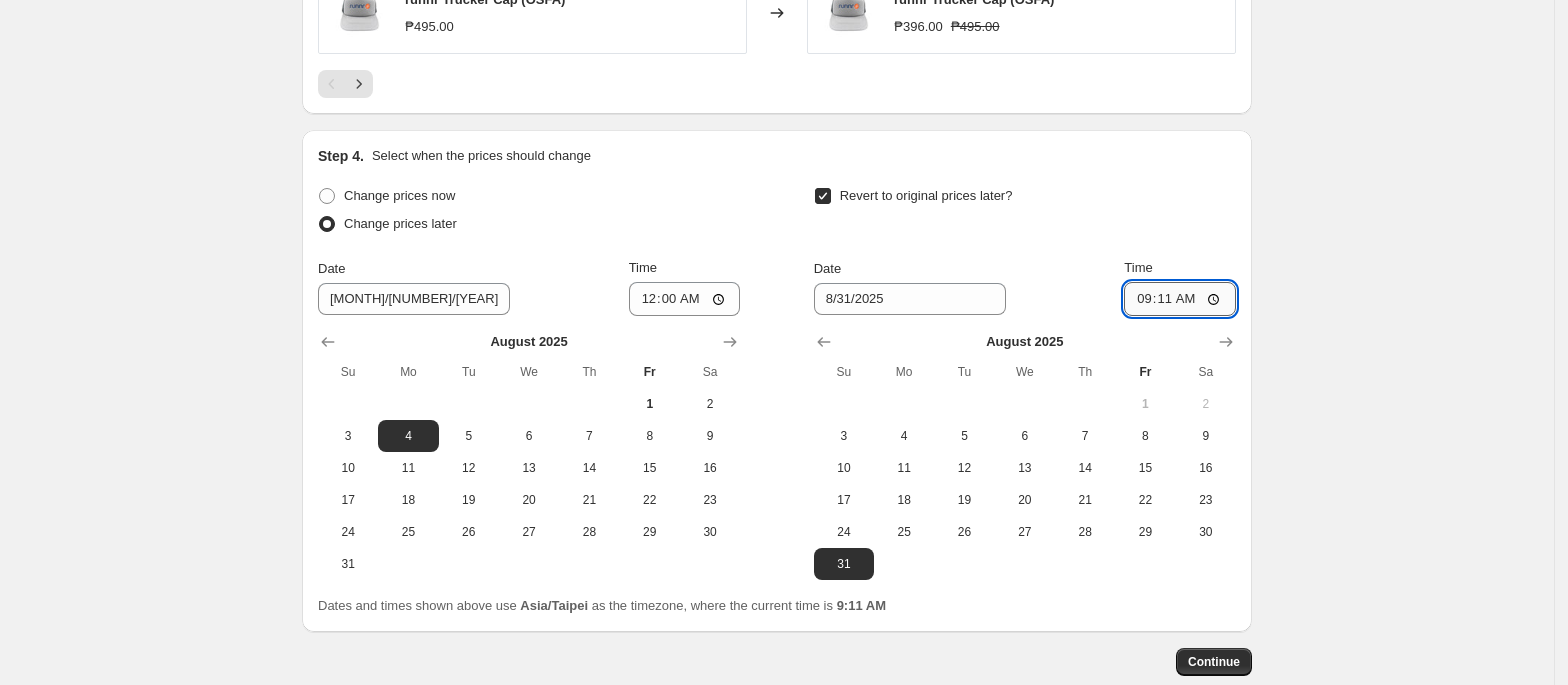 click on "09:11" at bounding box center (1180, 299) 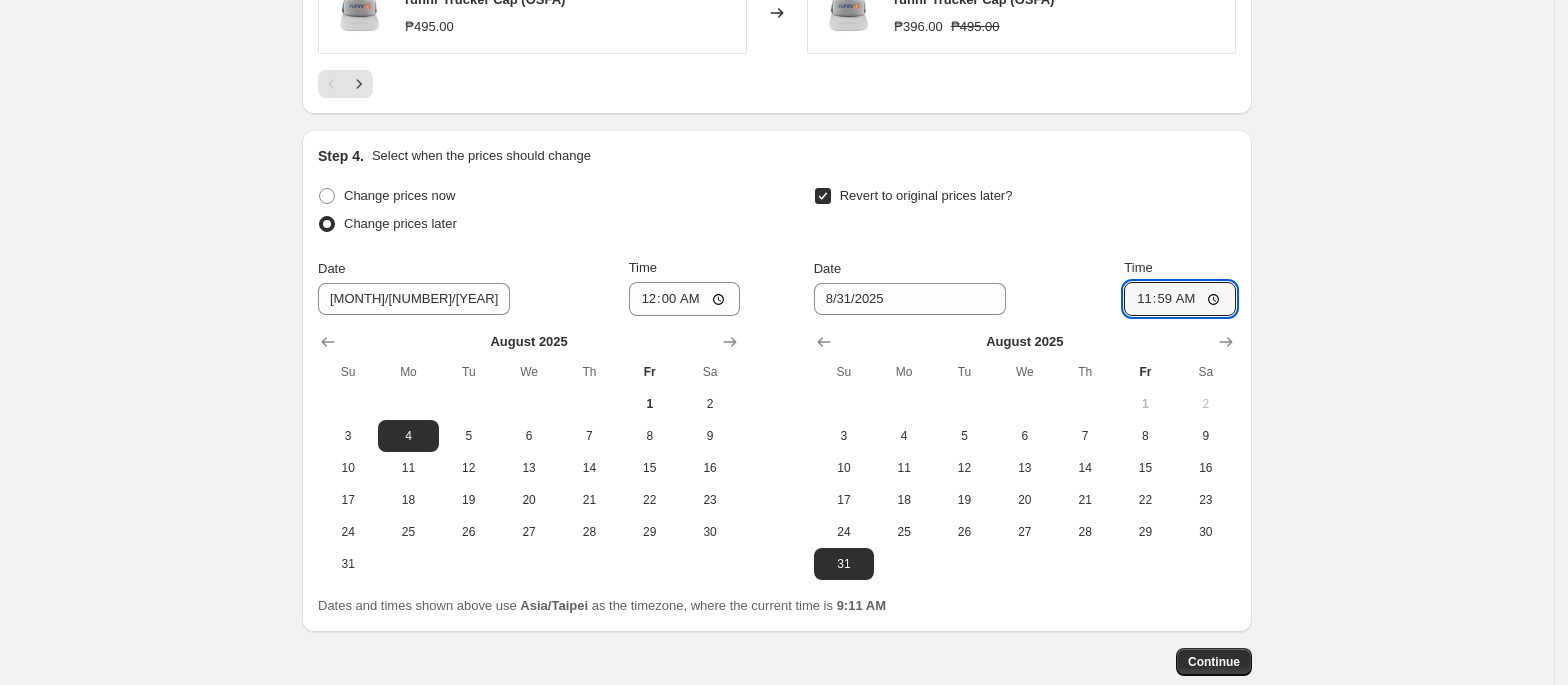 type on "23:59" 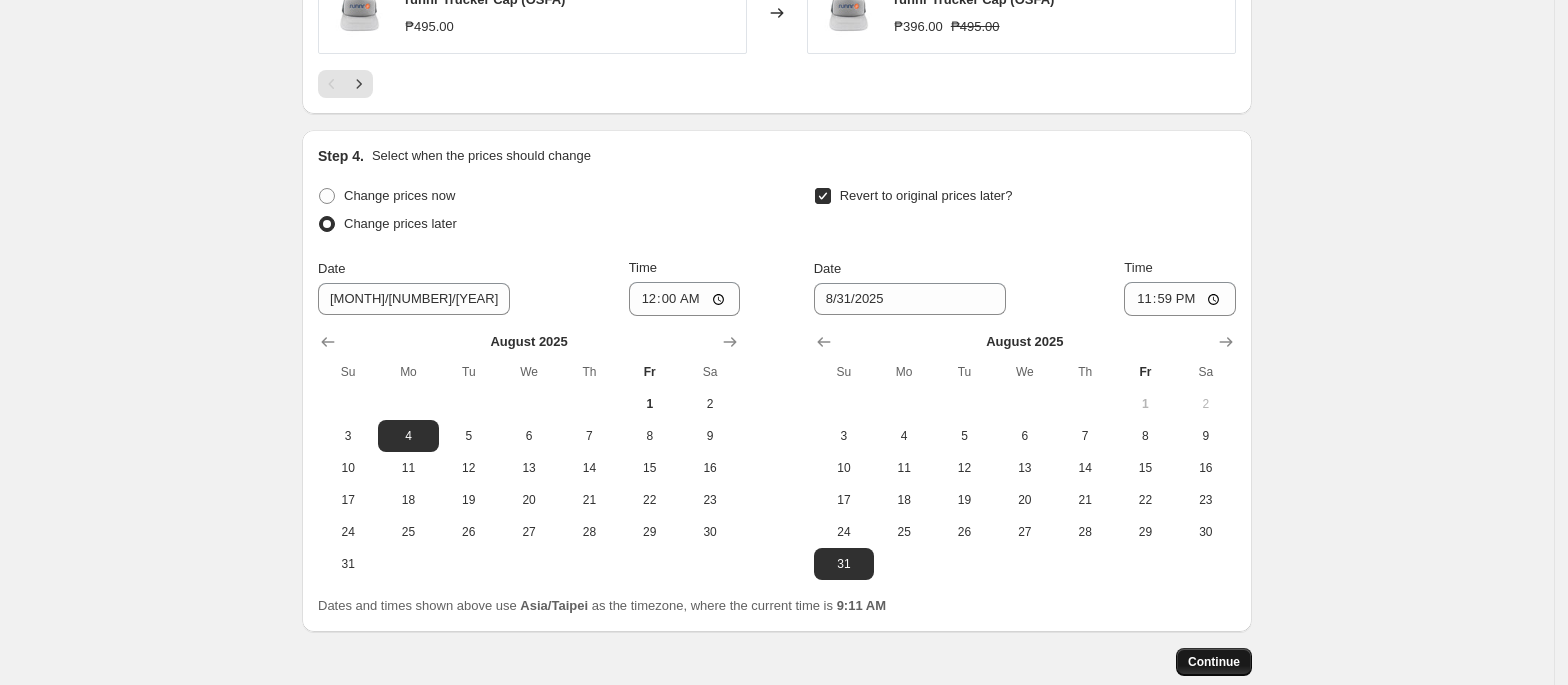 click on "Continue" at bounding box center [1214, 662] 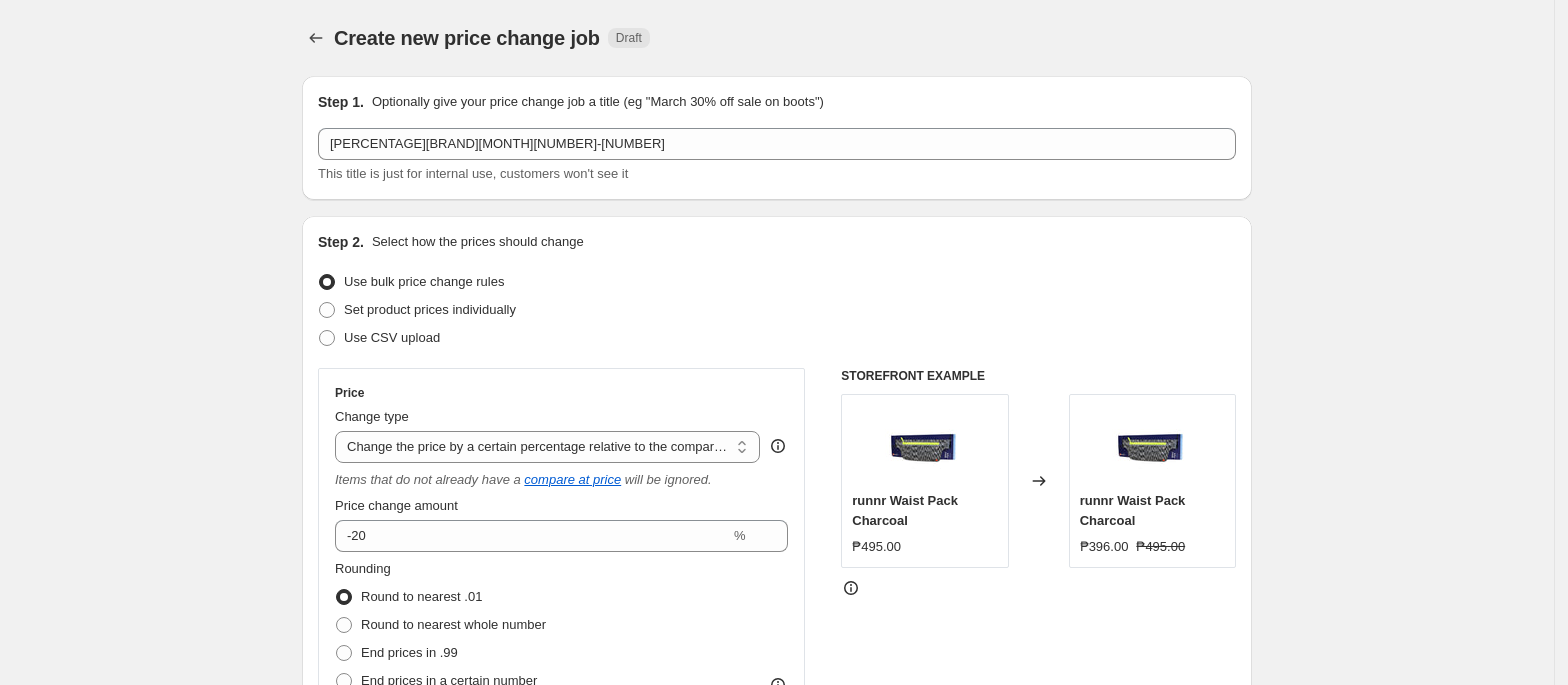 scroll, scrollTop: 1838, scrollLeft: 0, axis: vertical 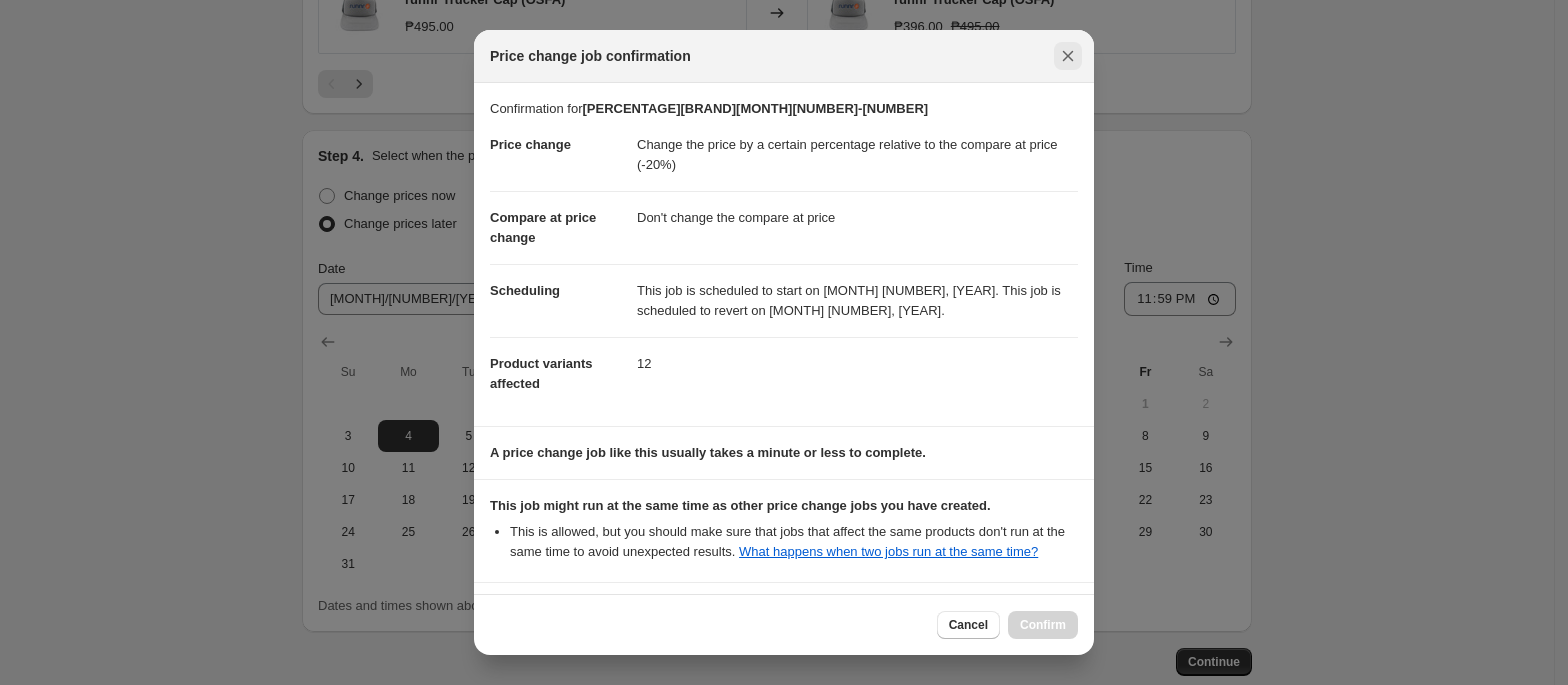click 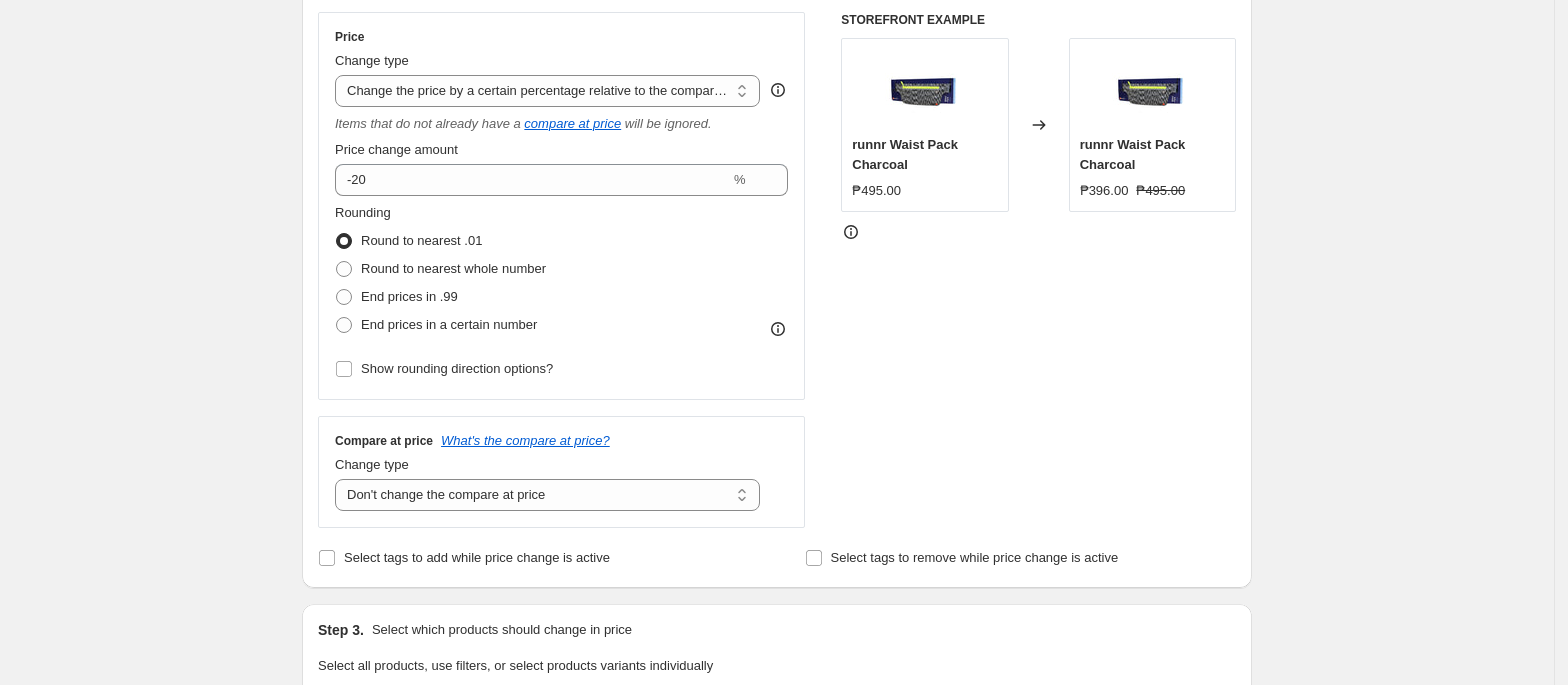 scroll, scrollTop: 0, scrollLeft: 0, axis: both 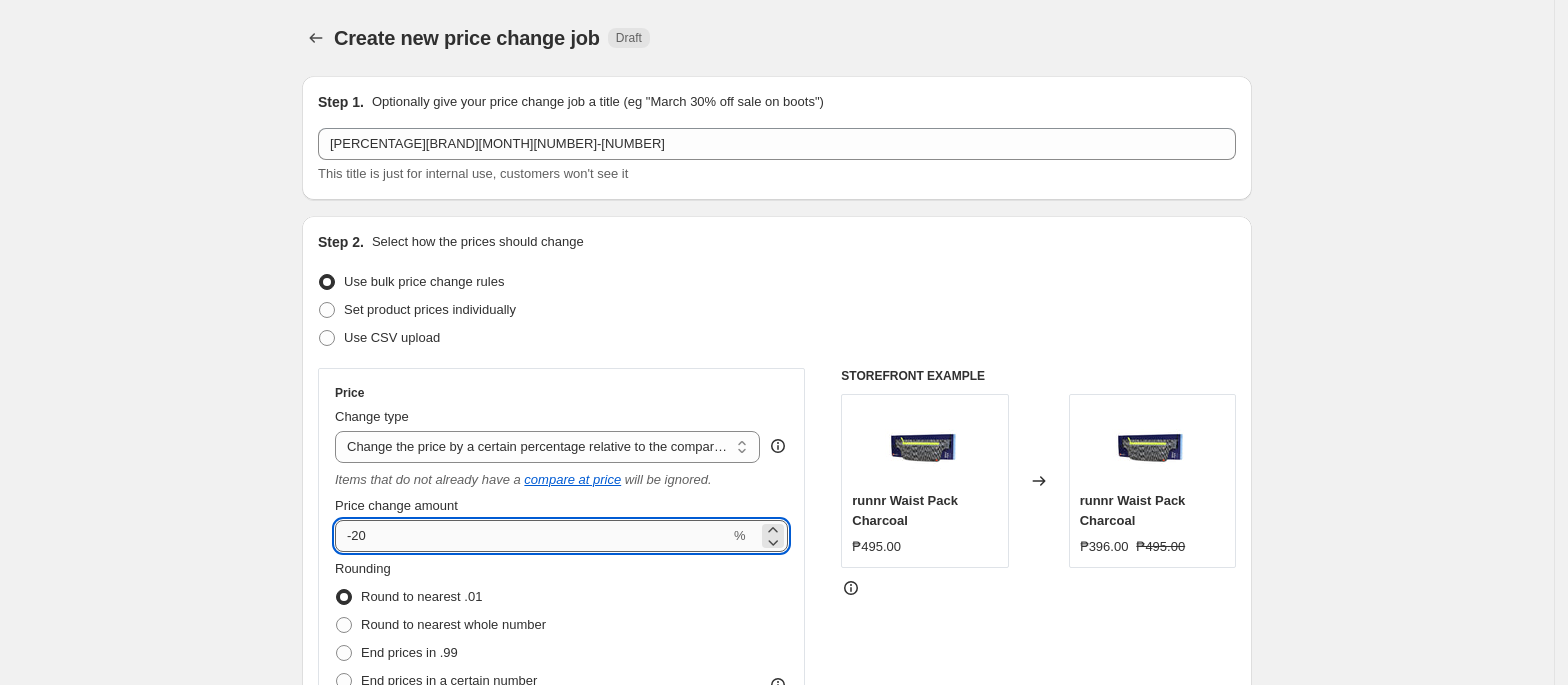 click on "-20" at bounding box center (532, 536) 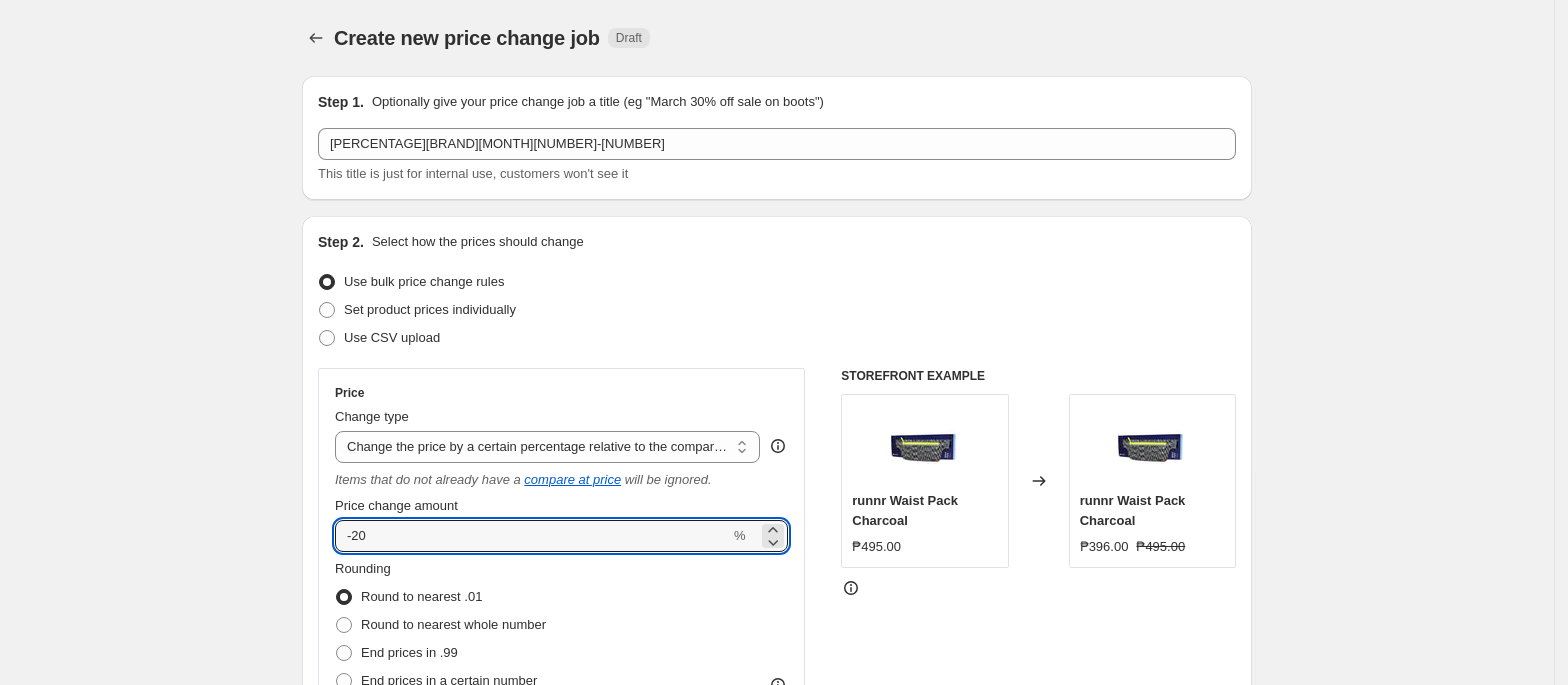 type on "-2" 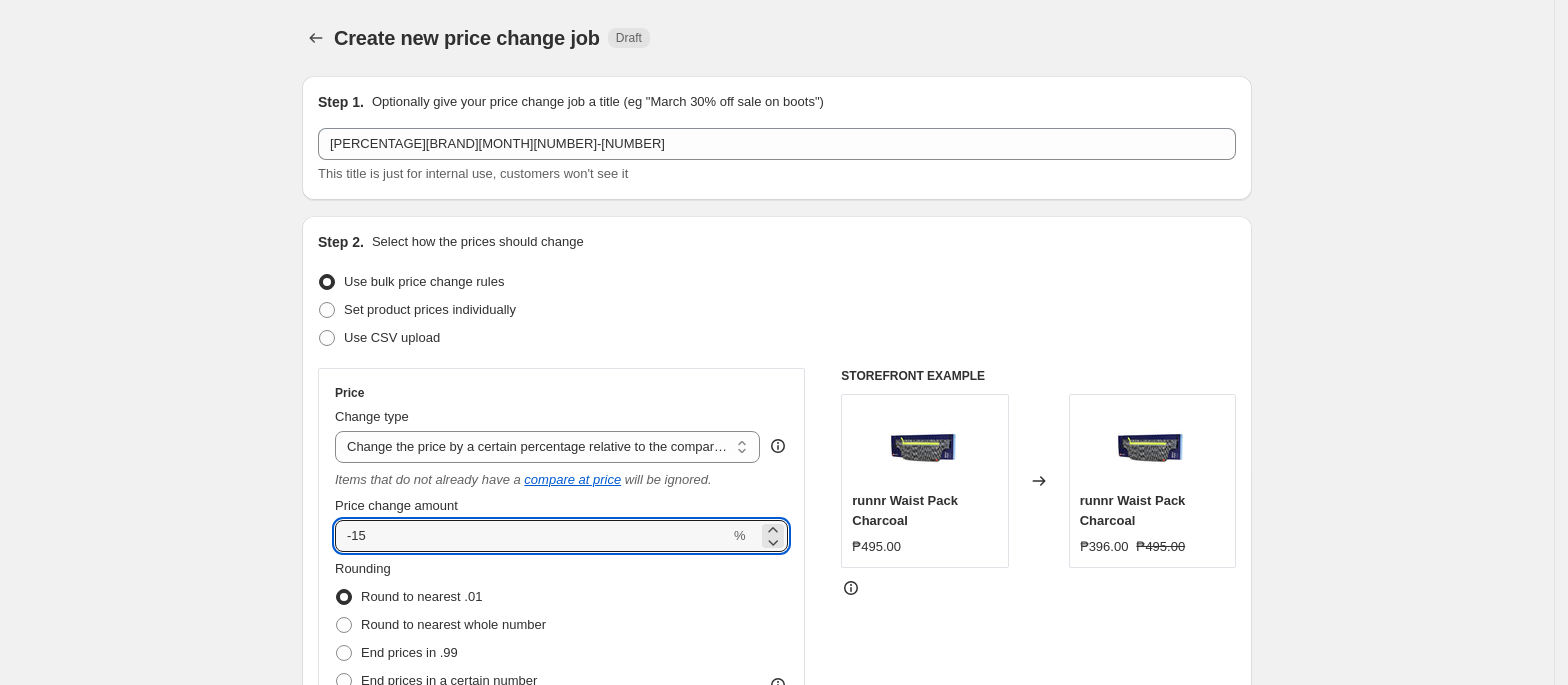 type on "-15" 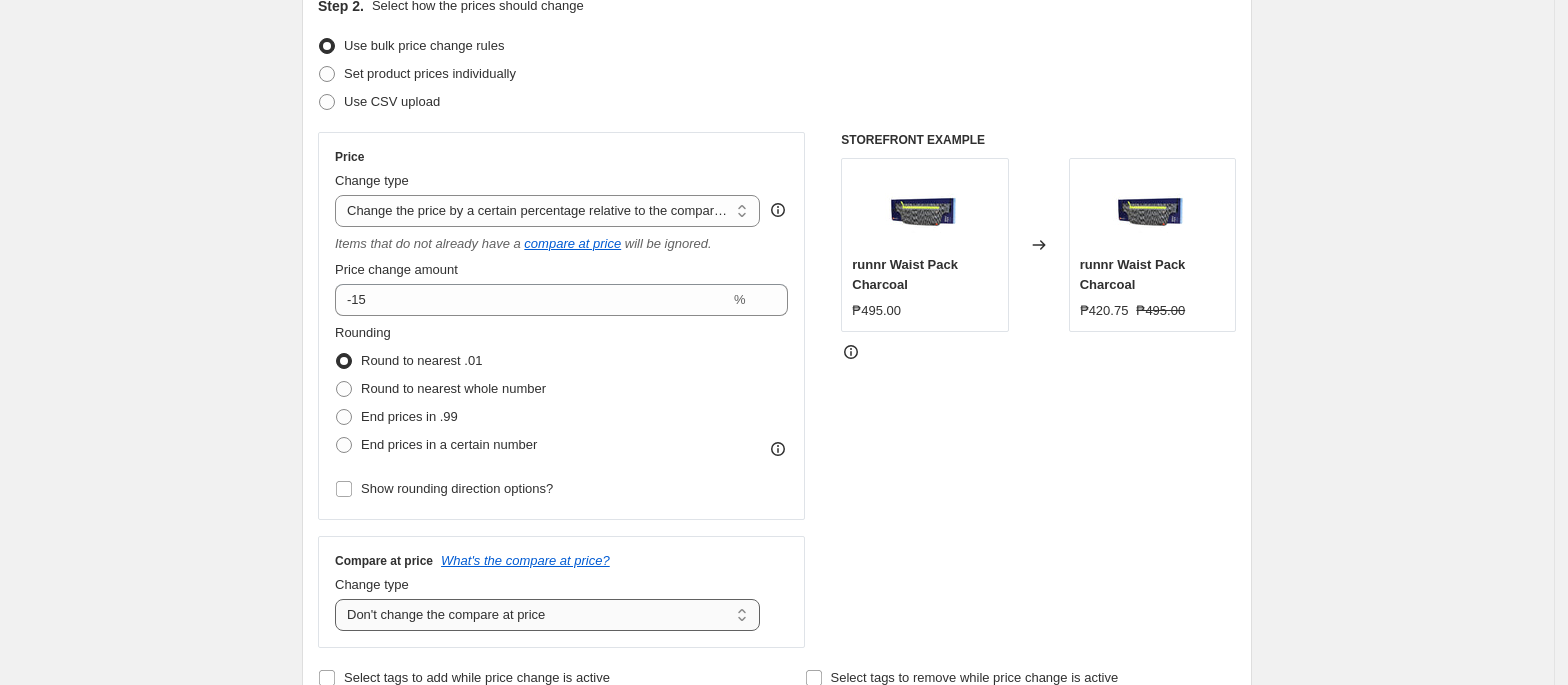 scroll, scrollTop: 266, scrollLeft: 0, axis: vertical 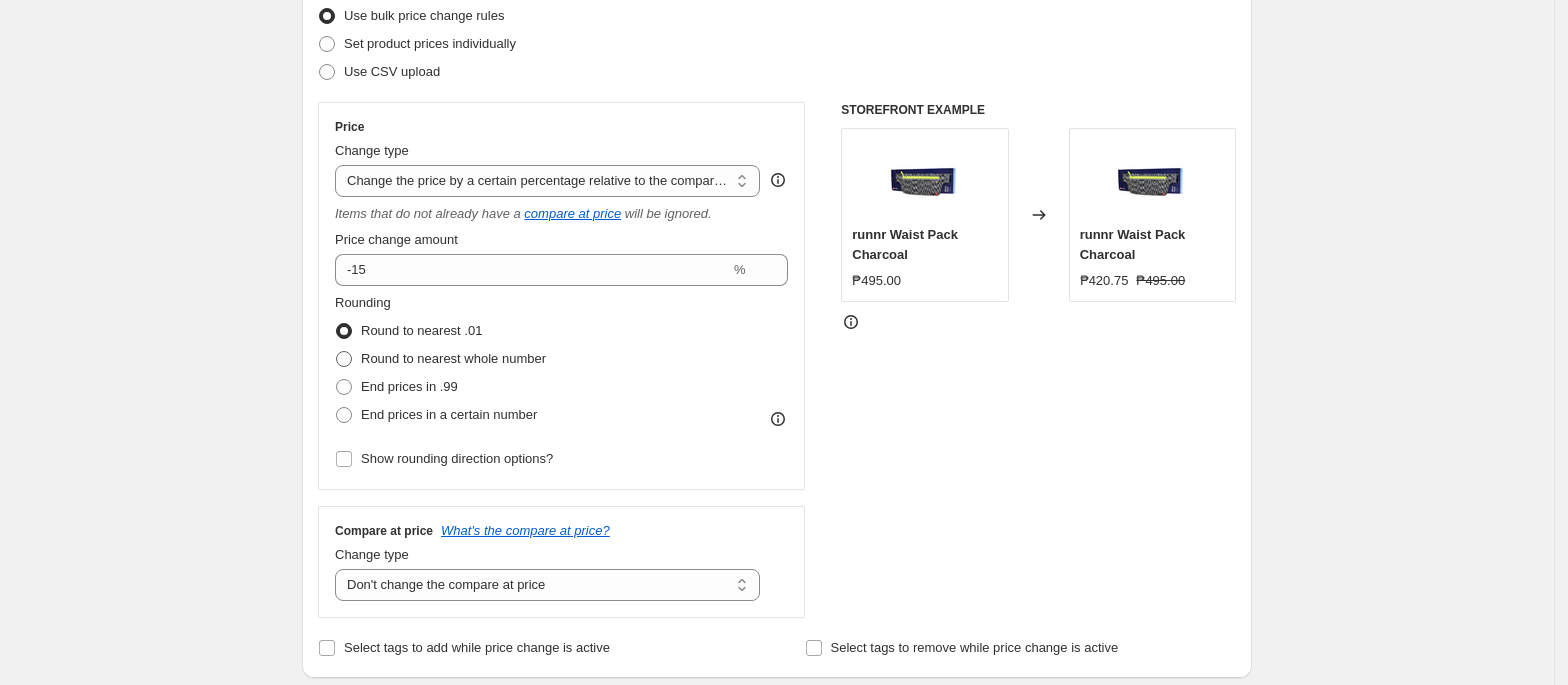click on "Round to nearest whole number" at bounding box center (453, 358) 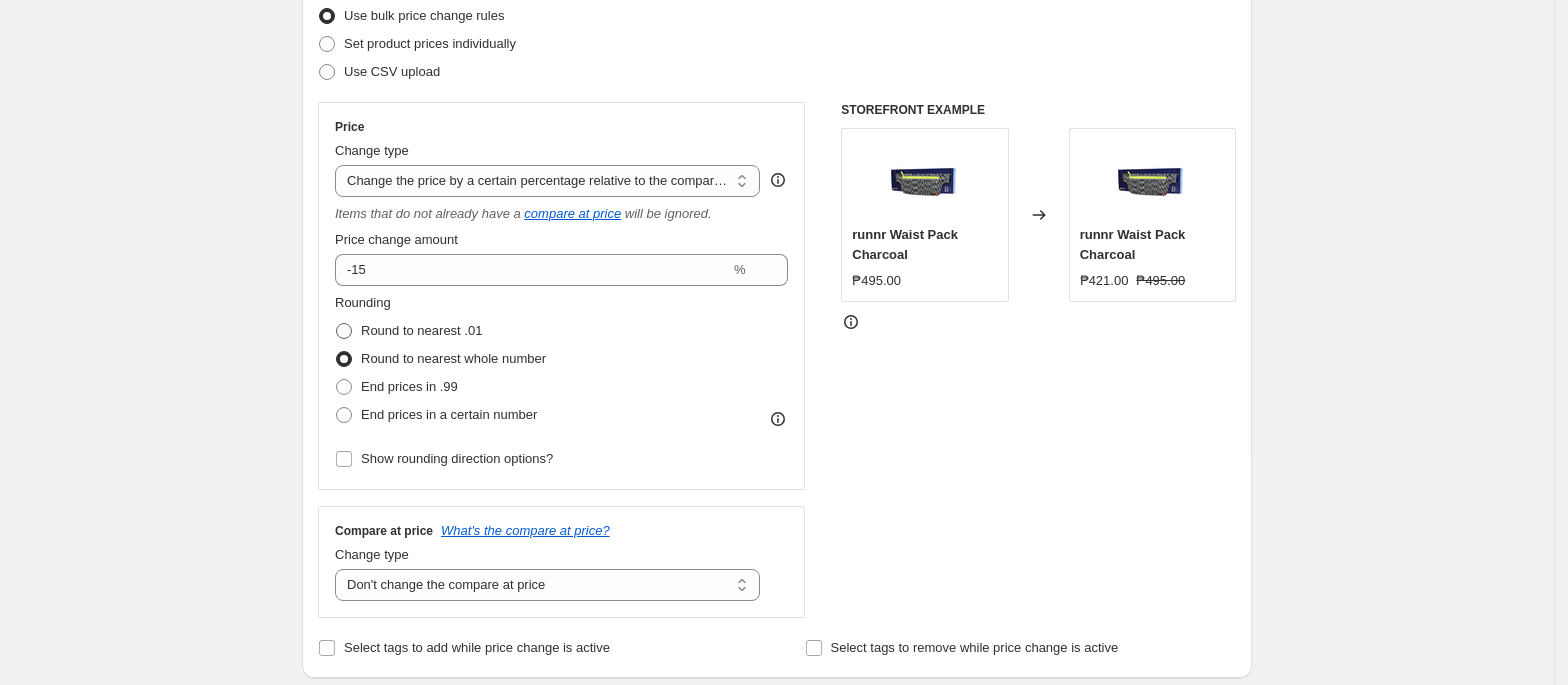 click on "Round to nearest .01" at bounding box center [421, 330] 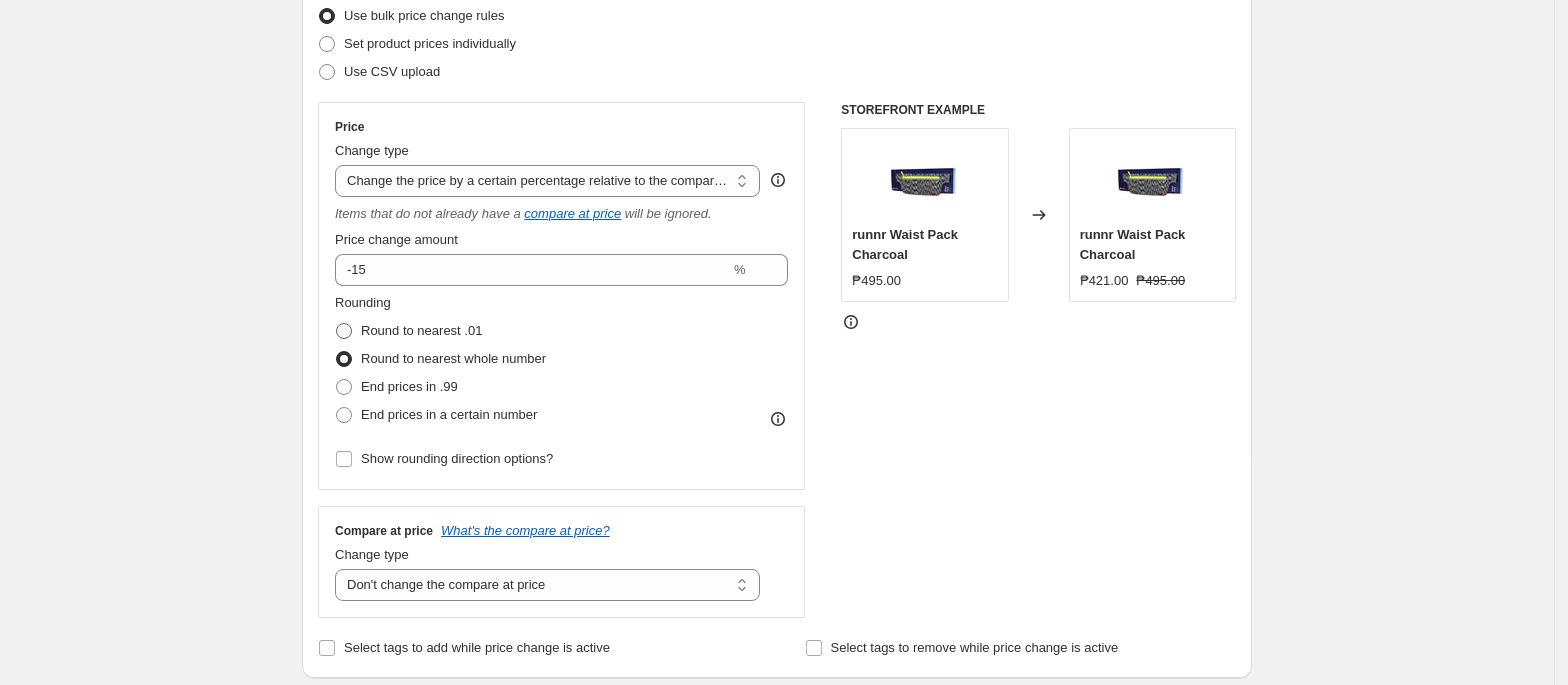radio on "true" 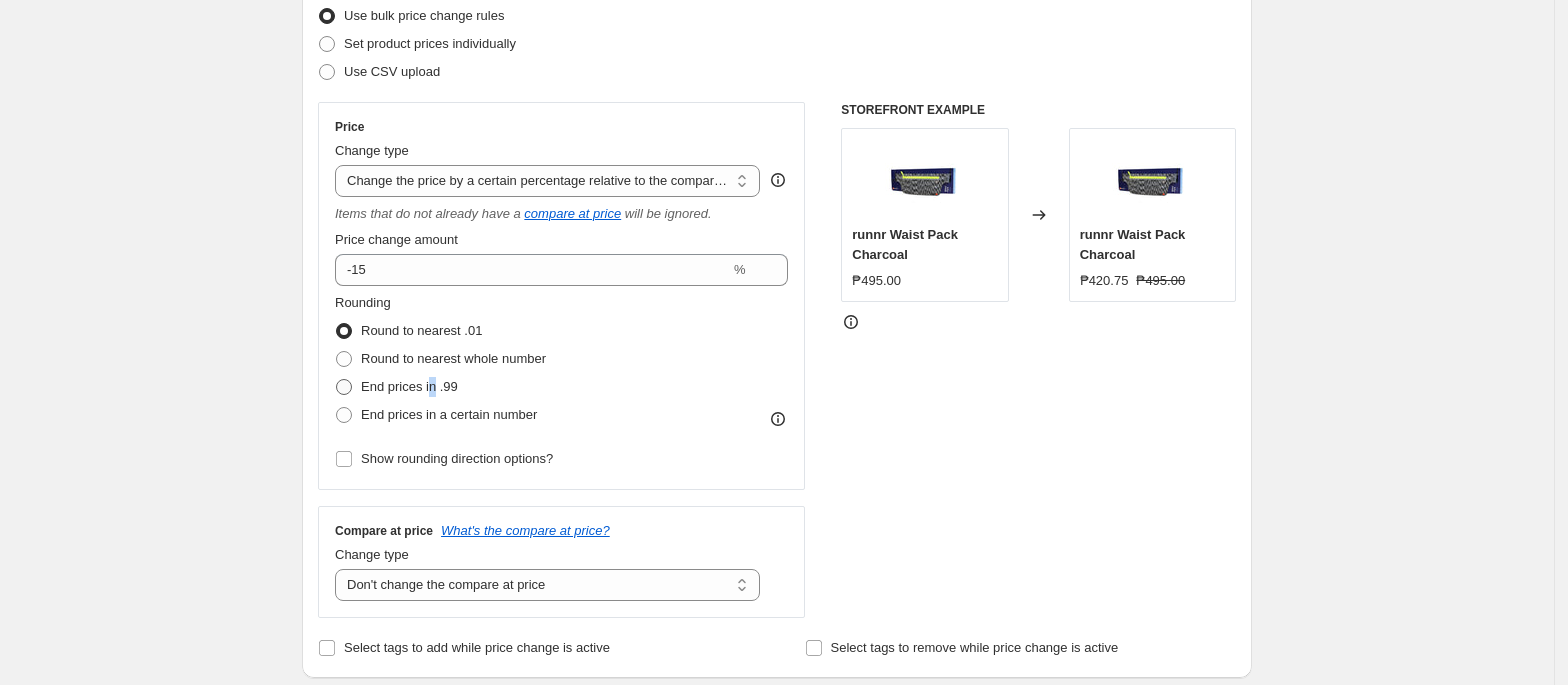 click on "End prices in .99" at bounding box center [409, 386] 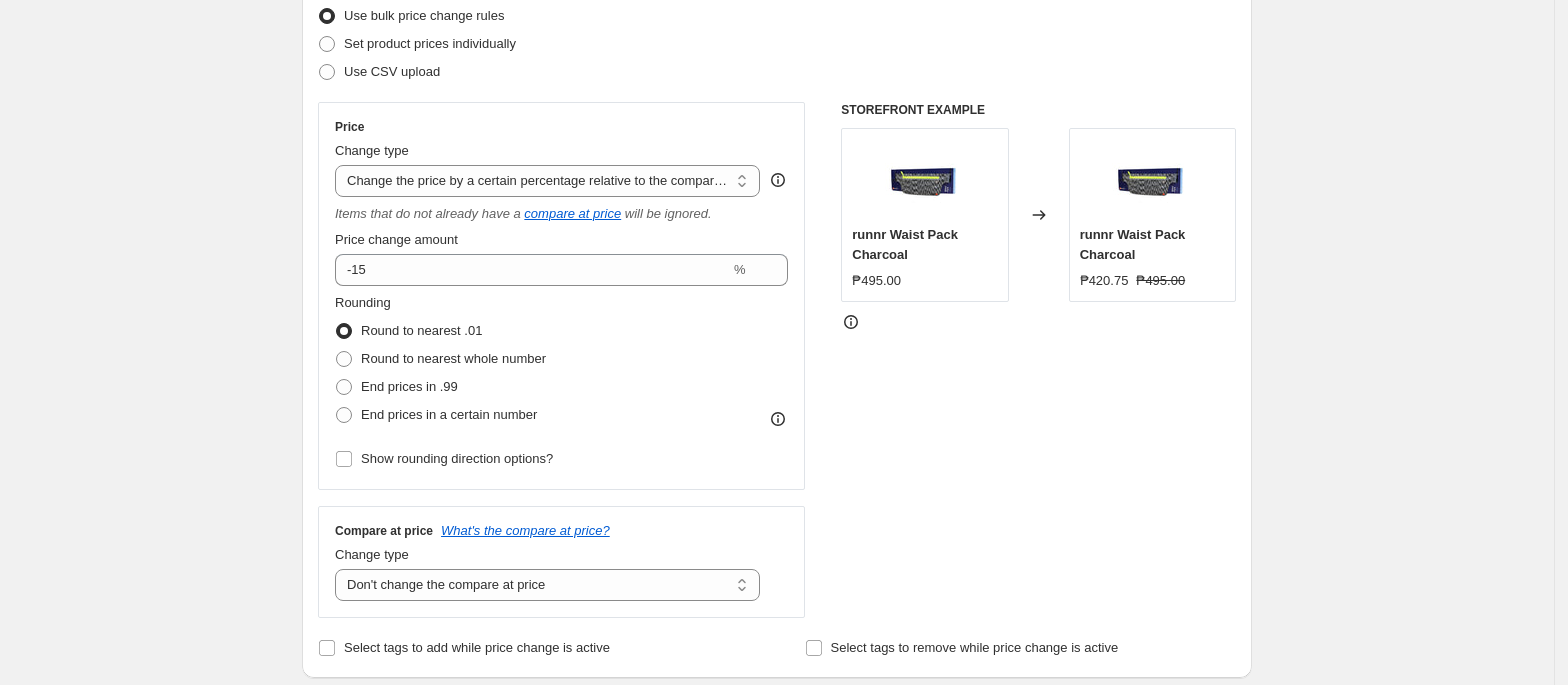 click on "Round to nearest .01" at bounding box center [421, 330] 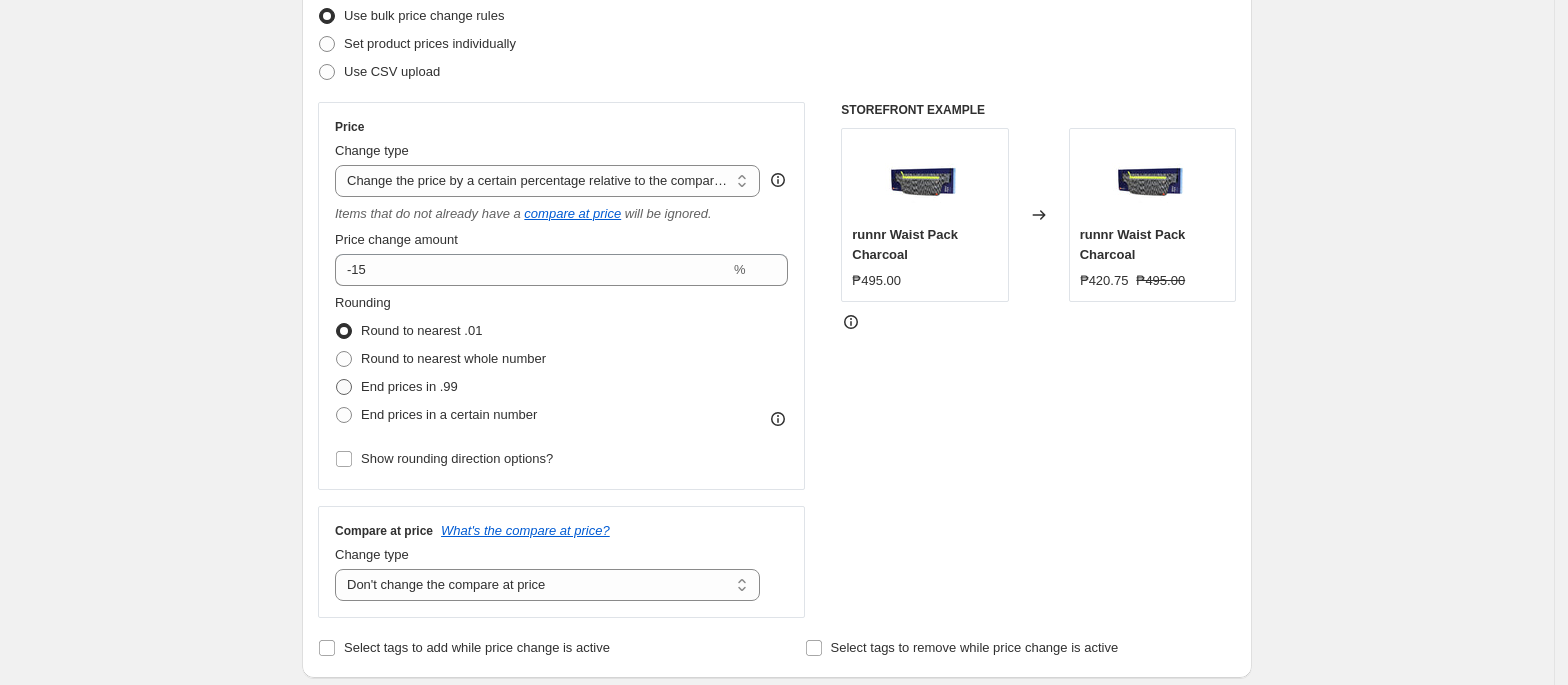 drag, startPoint x: 401, startPoint y: 417, endPoint x: 398, endPoint y: 385, distance: 32.140316 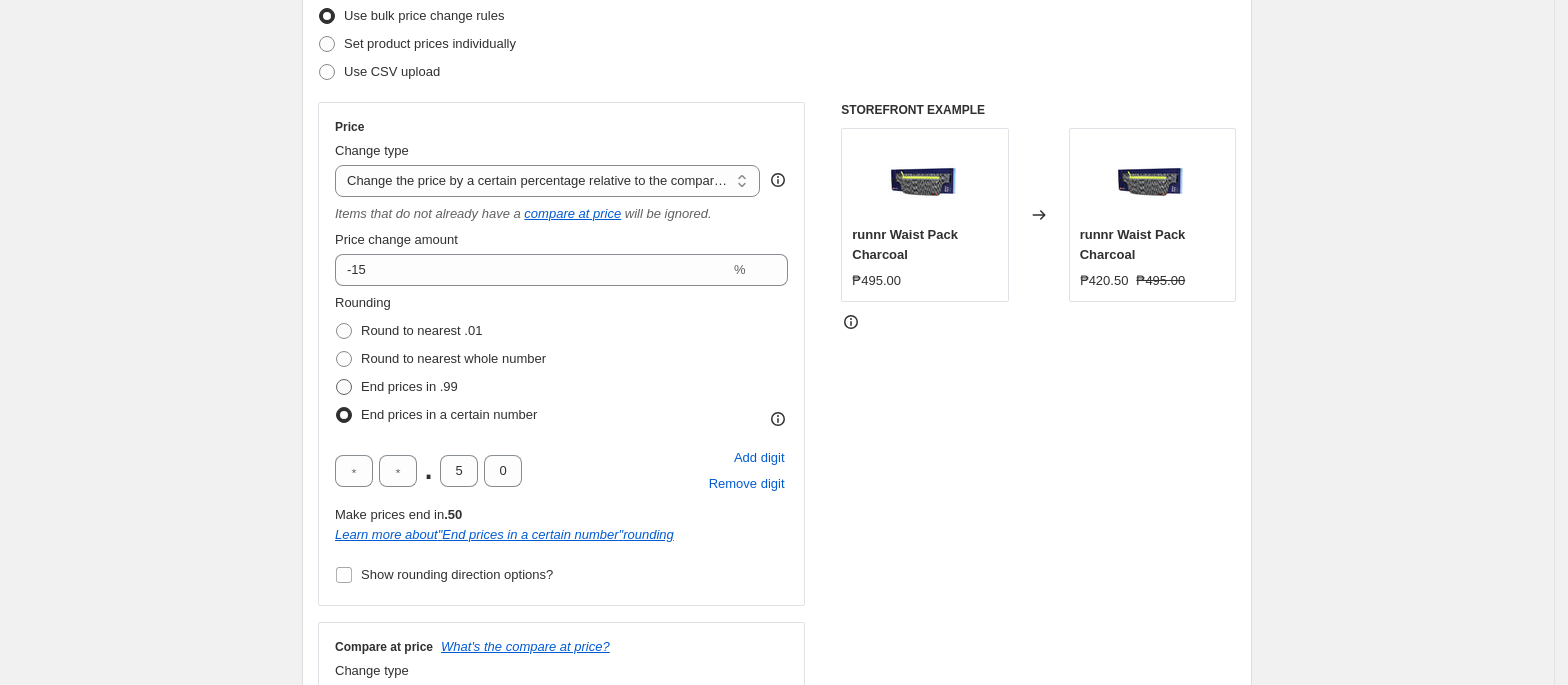 click on "End prices in .99" at bounding box center (409, 386) 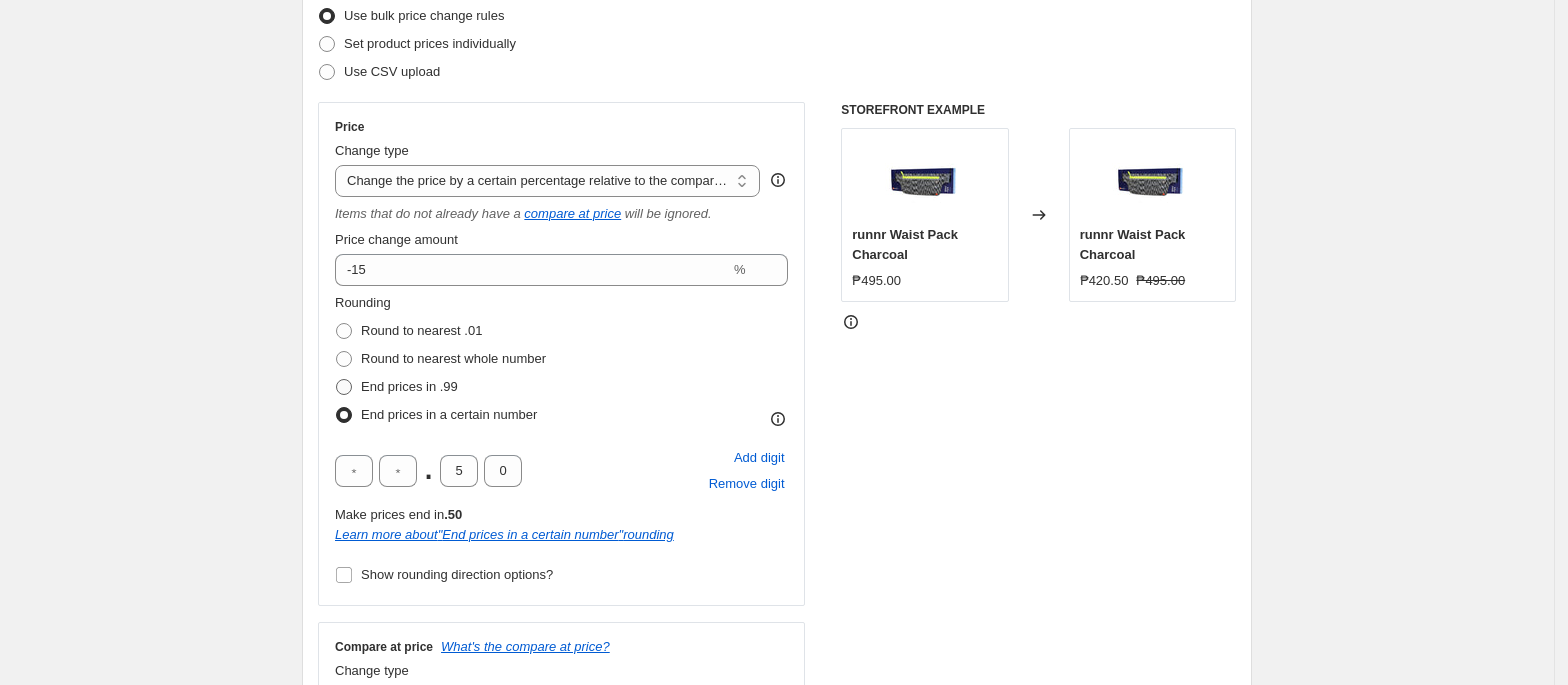 radio on "true" 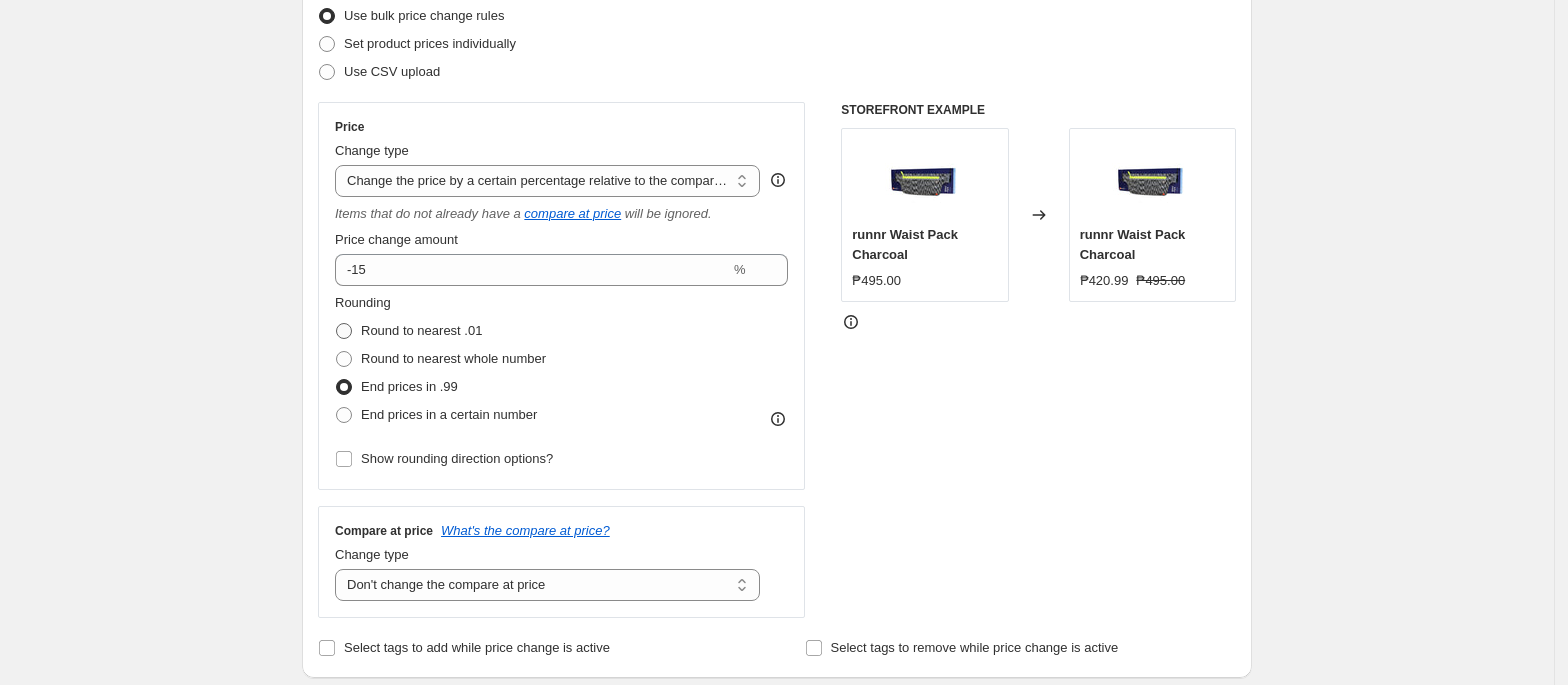 click on "Round to nearest .01" at bounding box center [421, 330] 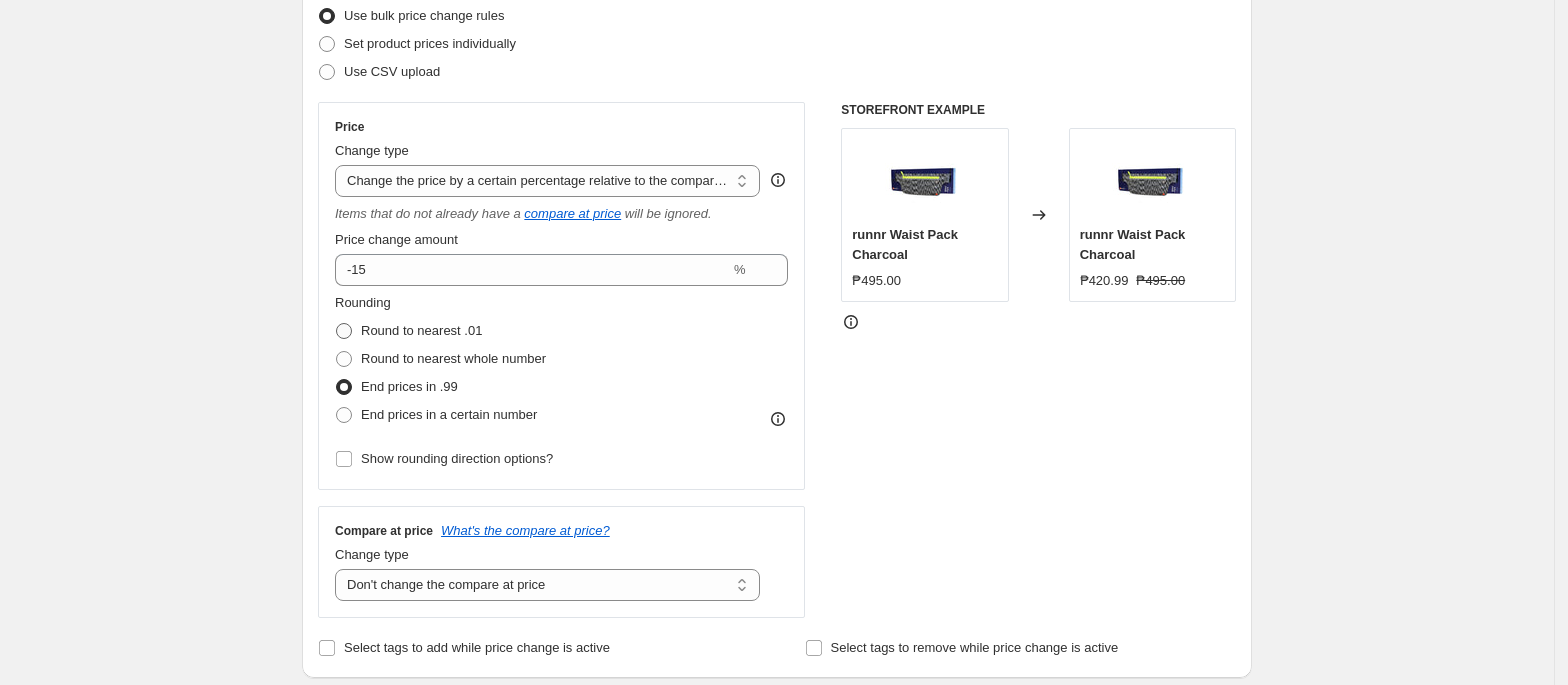 radio on "true" 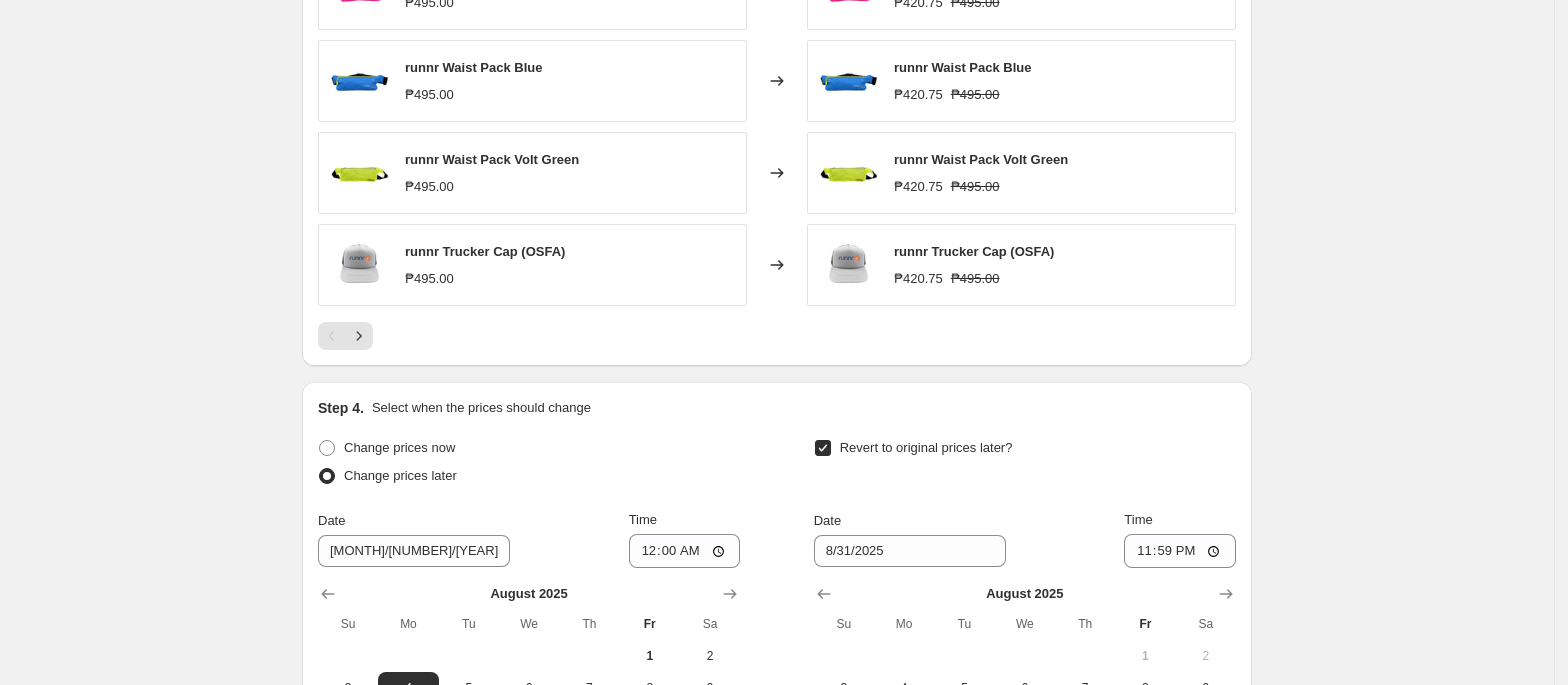 scroll, scrollTop: 1946, scrollLeft: 0, axis: vertical 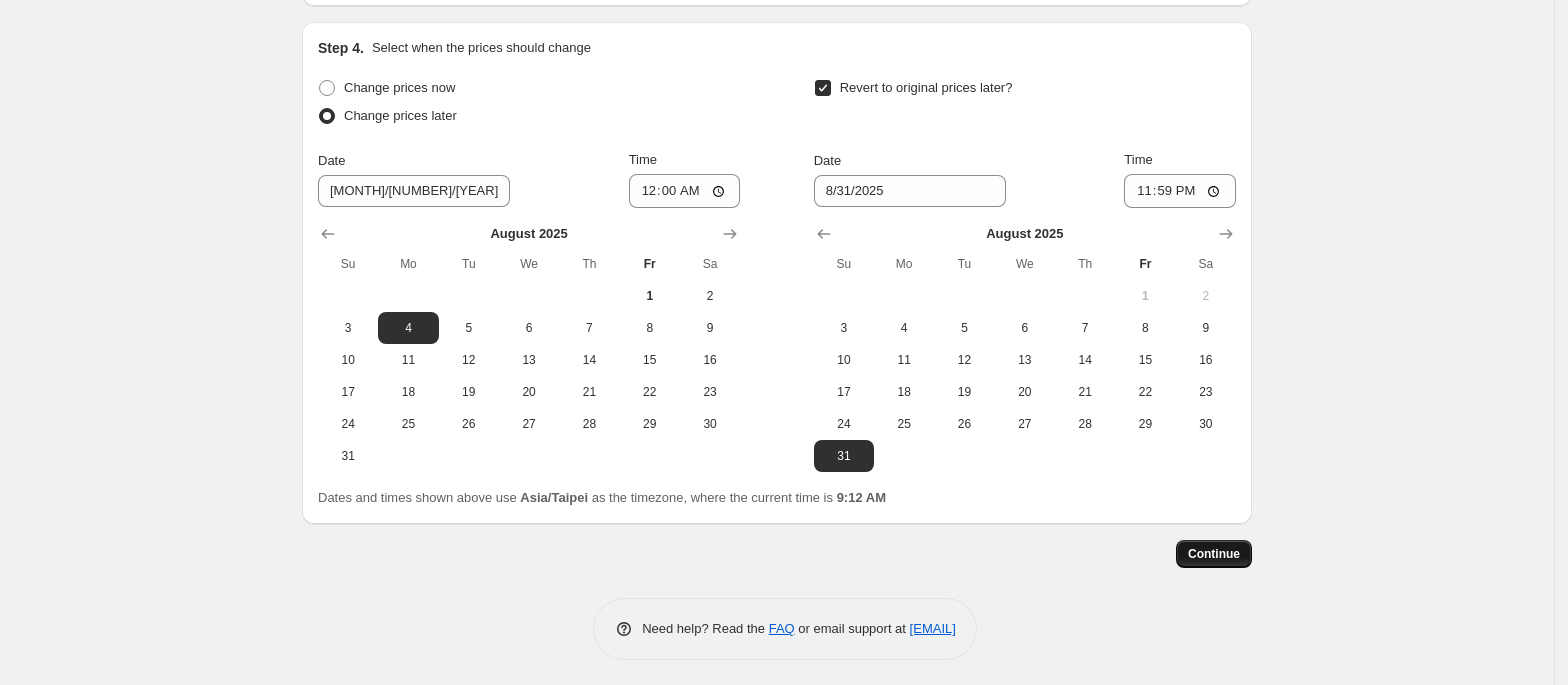 click on "Continue" at bounding box center (1214, 554) 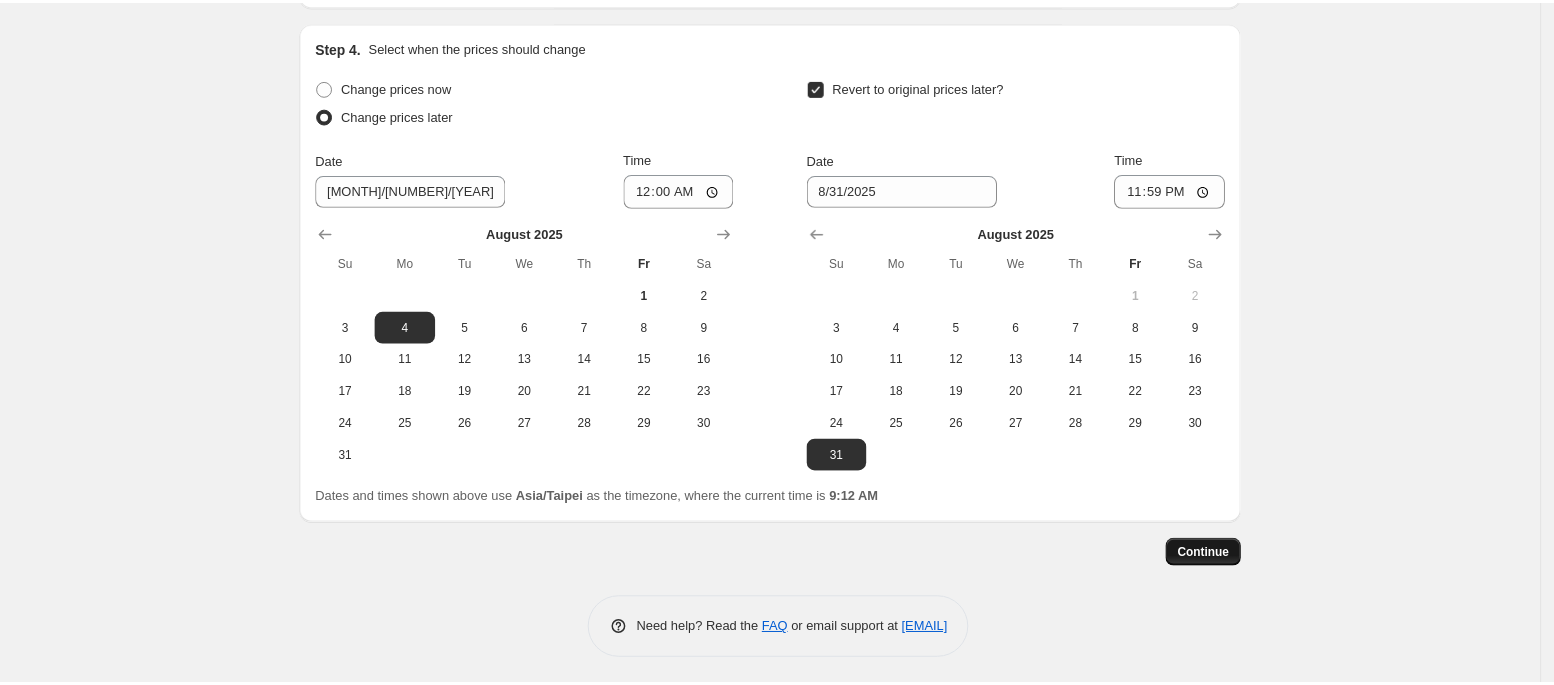 scroll, scrollTop: 0, scrollLeft: 0, axis: both 